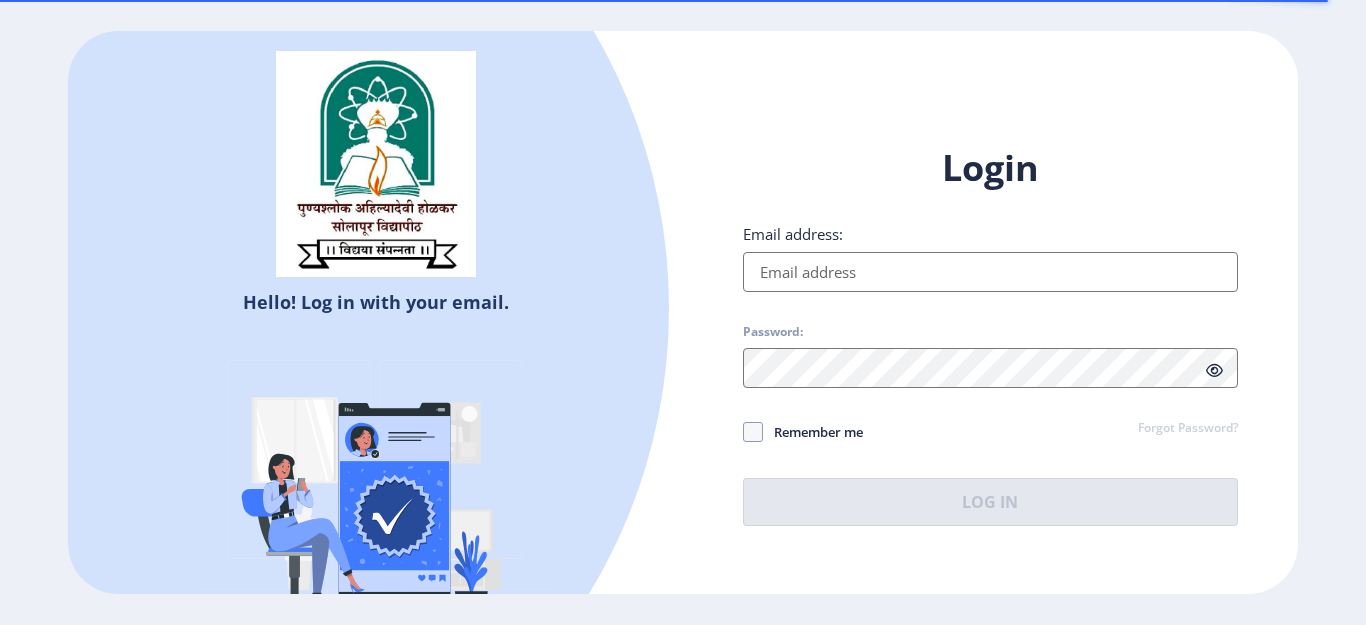 scroll, scrollTop: 0, scrollLeft: 0, axis: both 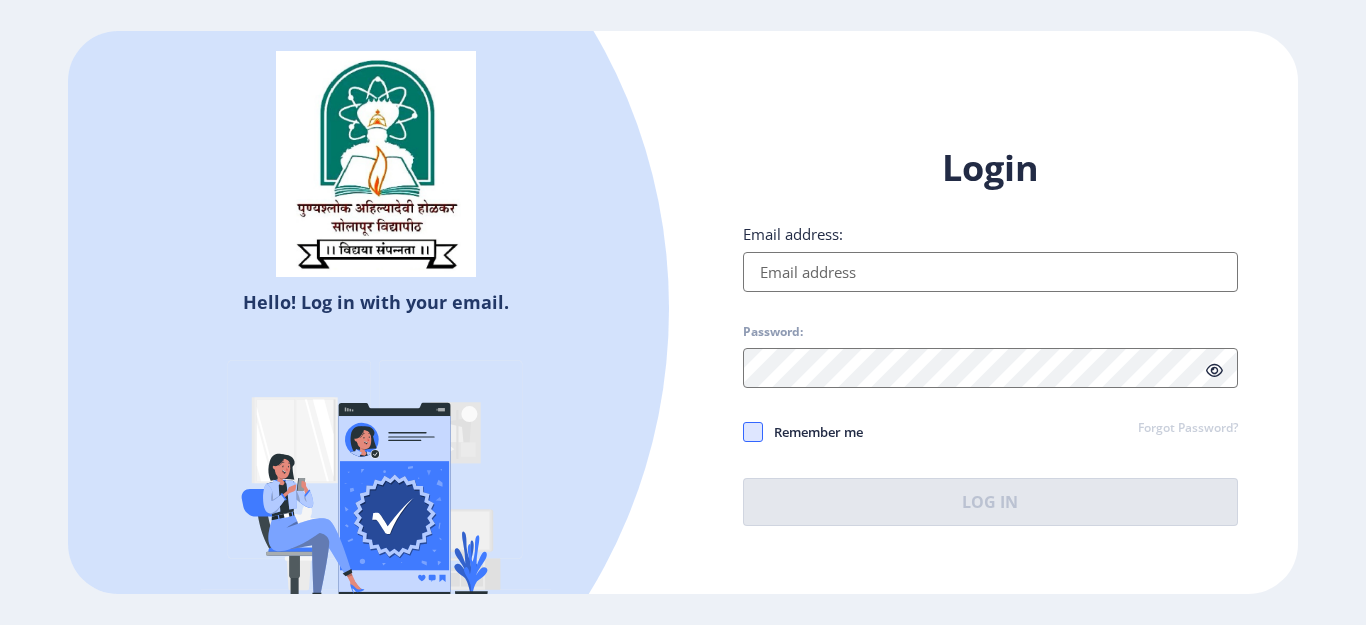 type on "[EMAIL]" 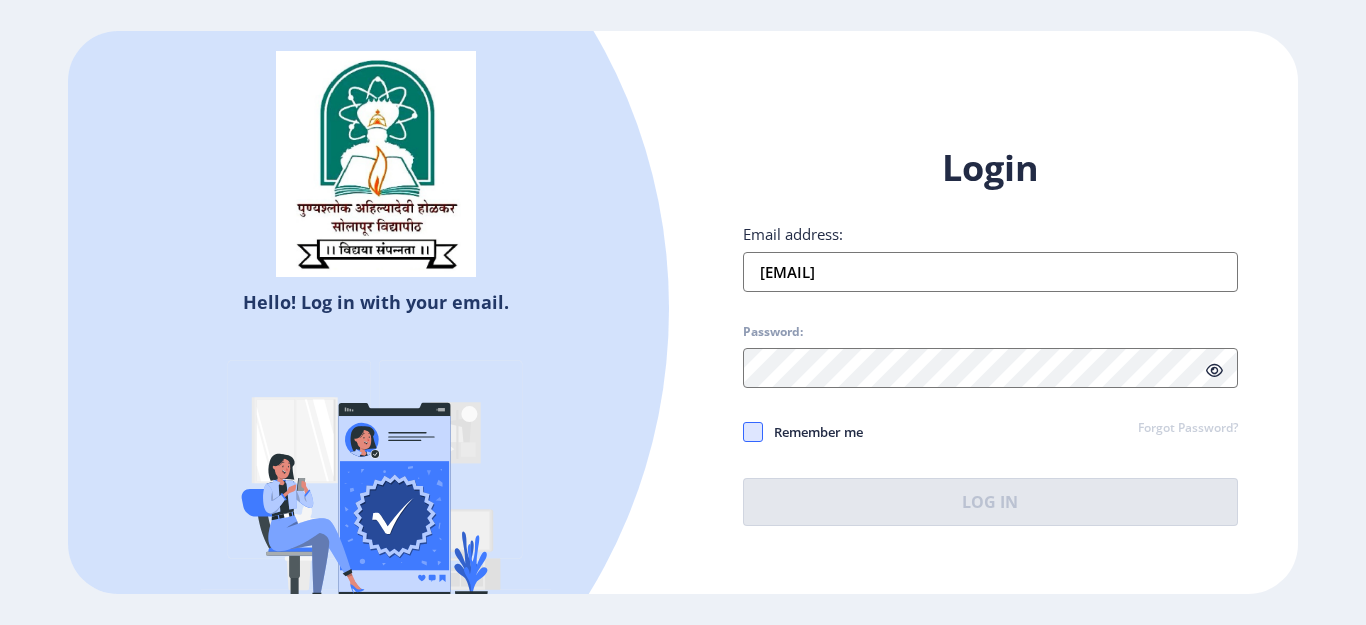 click 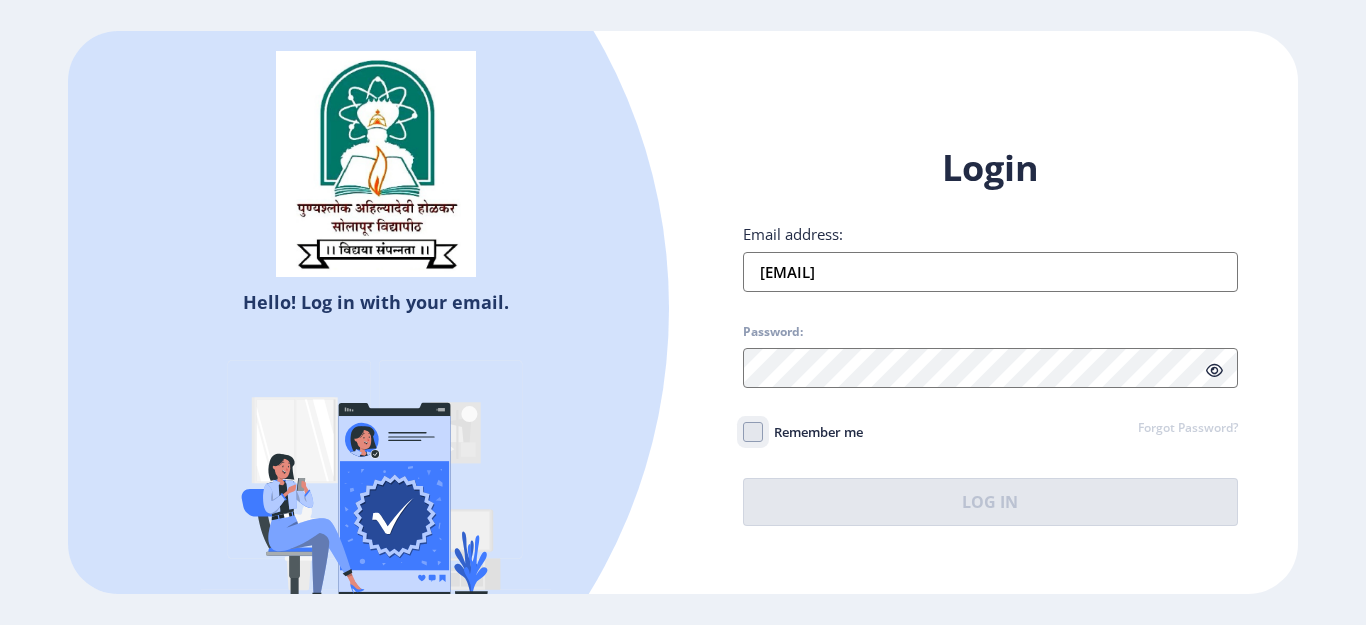 click on "Remember me" 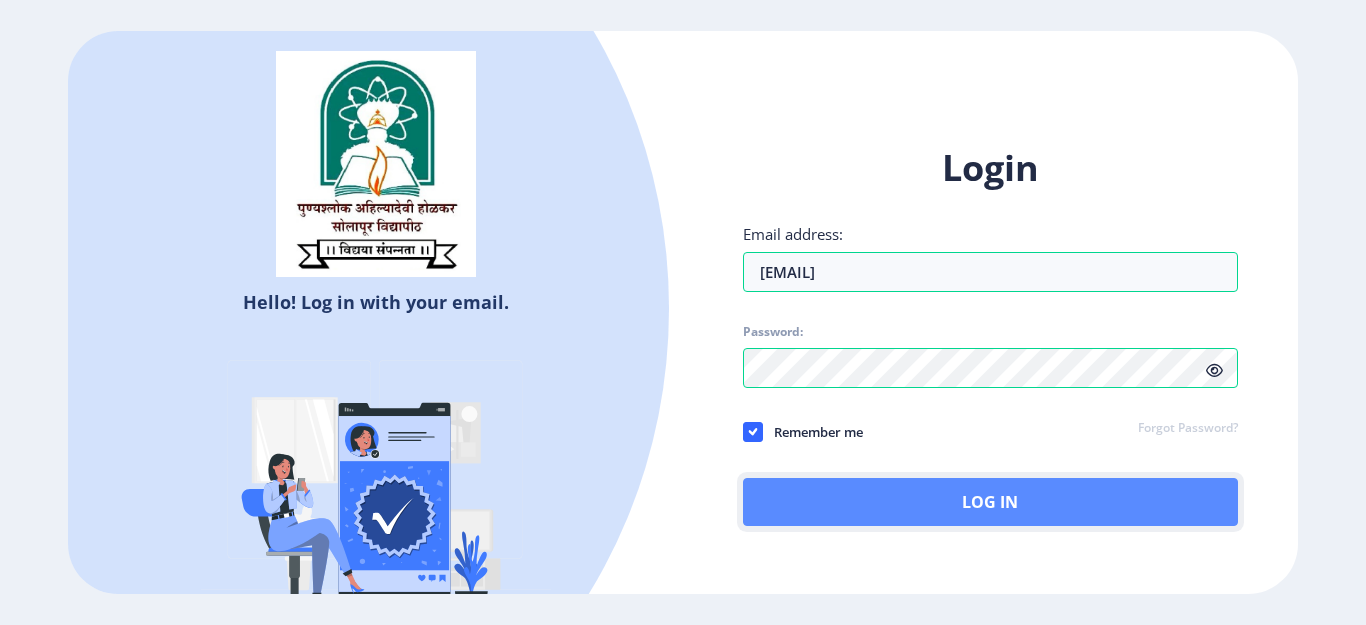click on "Log In" 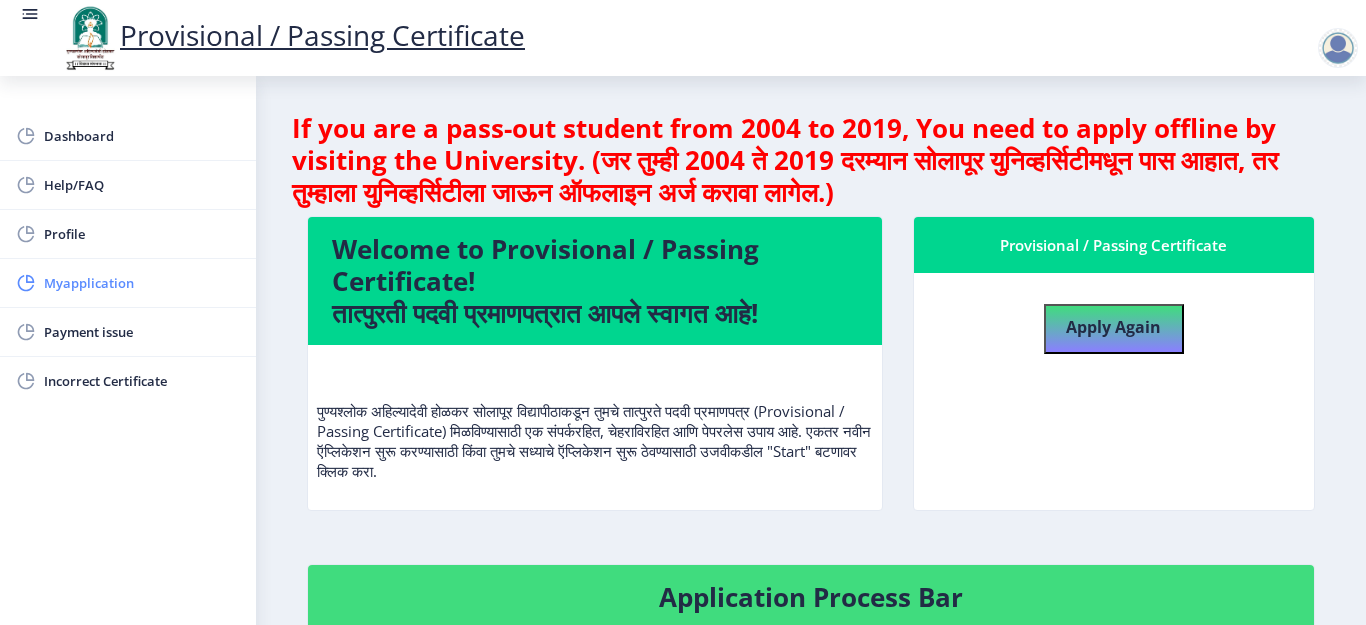 click on "Myapplication" 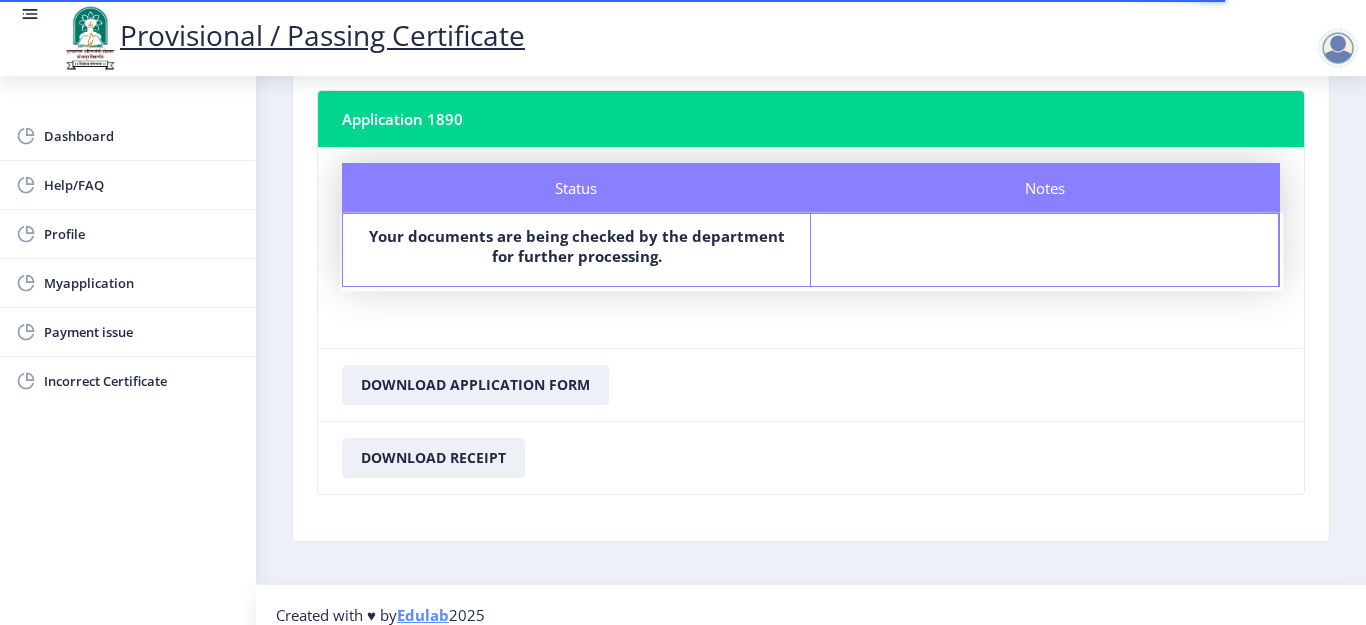 scroll, scrollTop: 566, scrollLeft: 0, axis: vertical 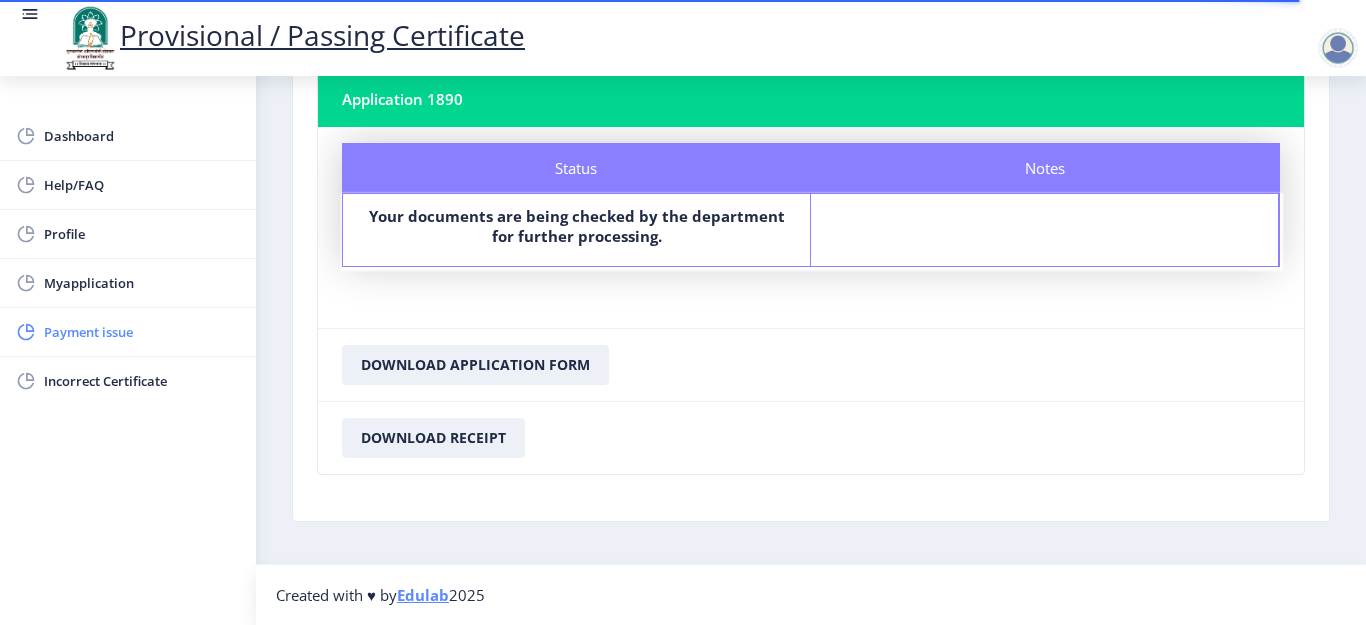 click on "Payment issue" 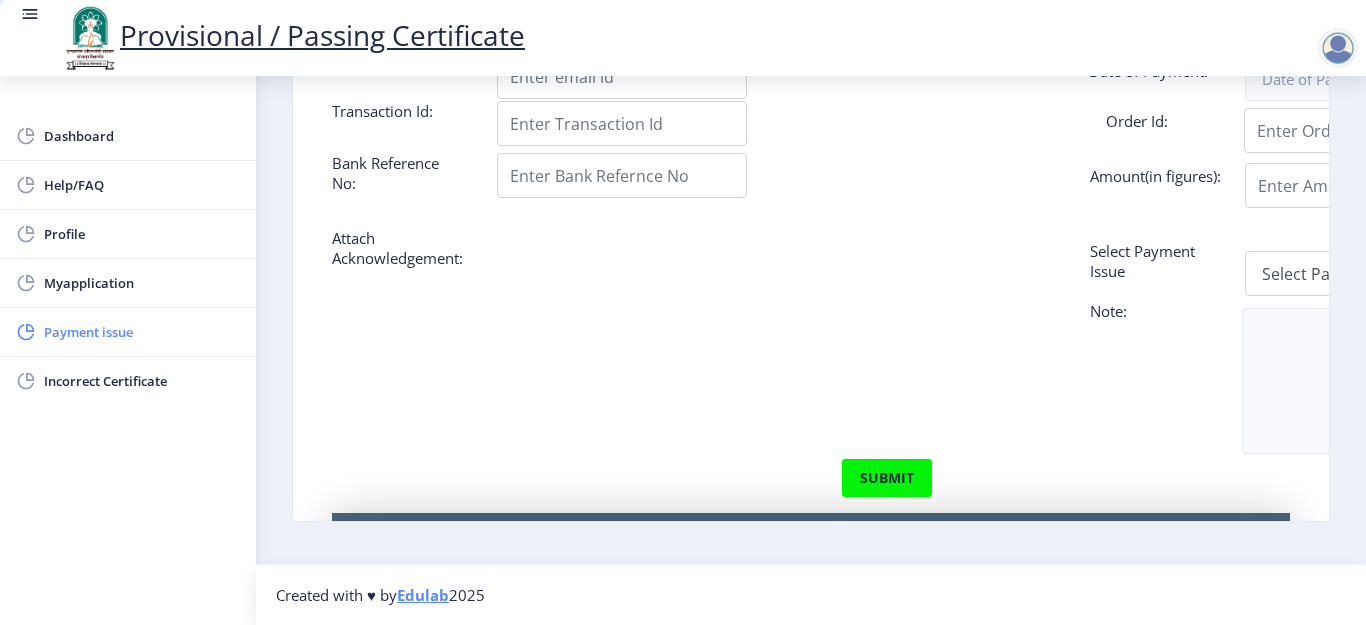 scroll, scrollTop: 0, scrollLeft: 0, axis: both 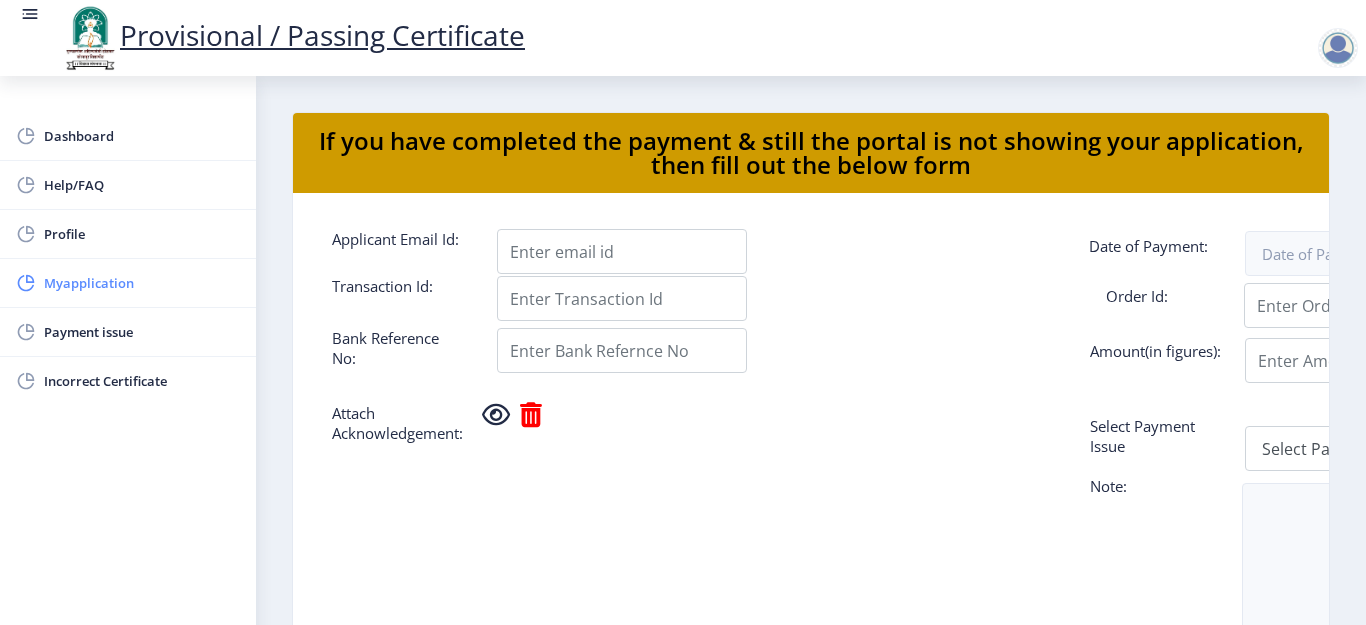 click on "Myapplication" 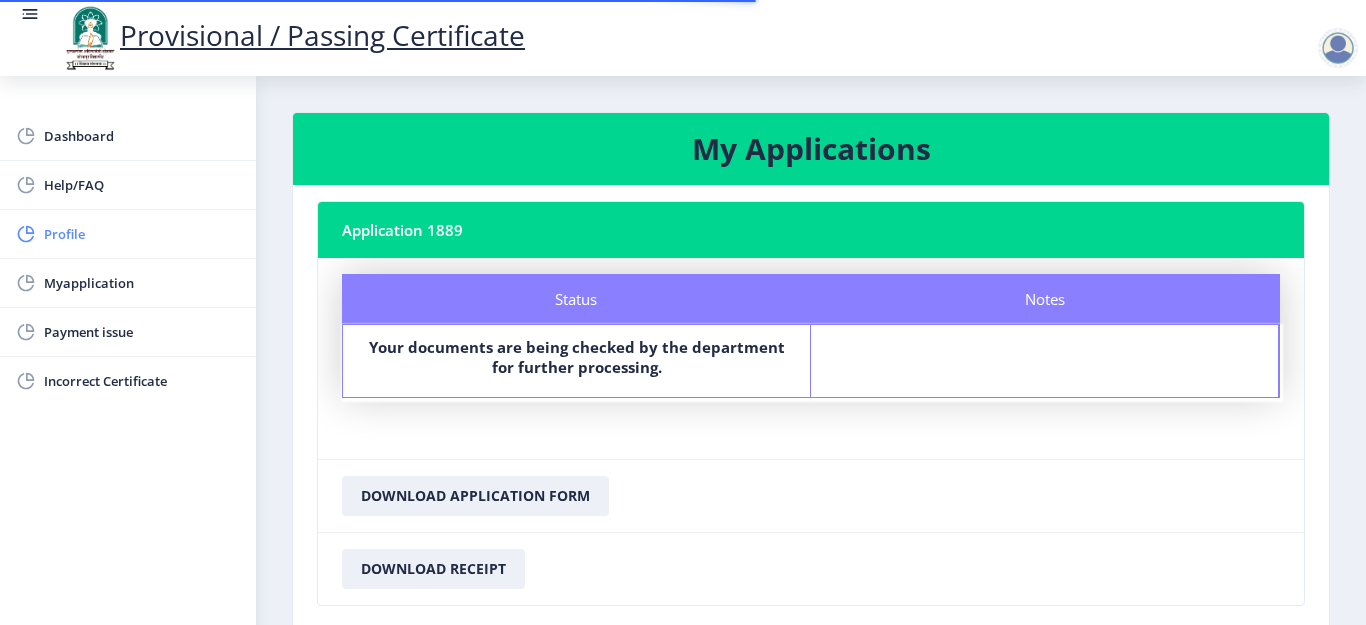 click on "Profile" 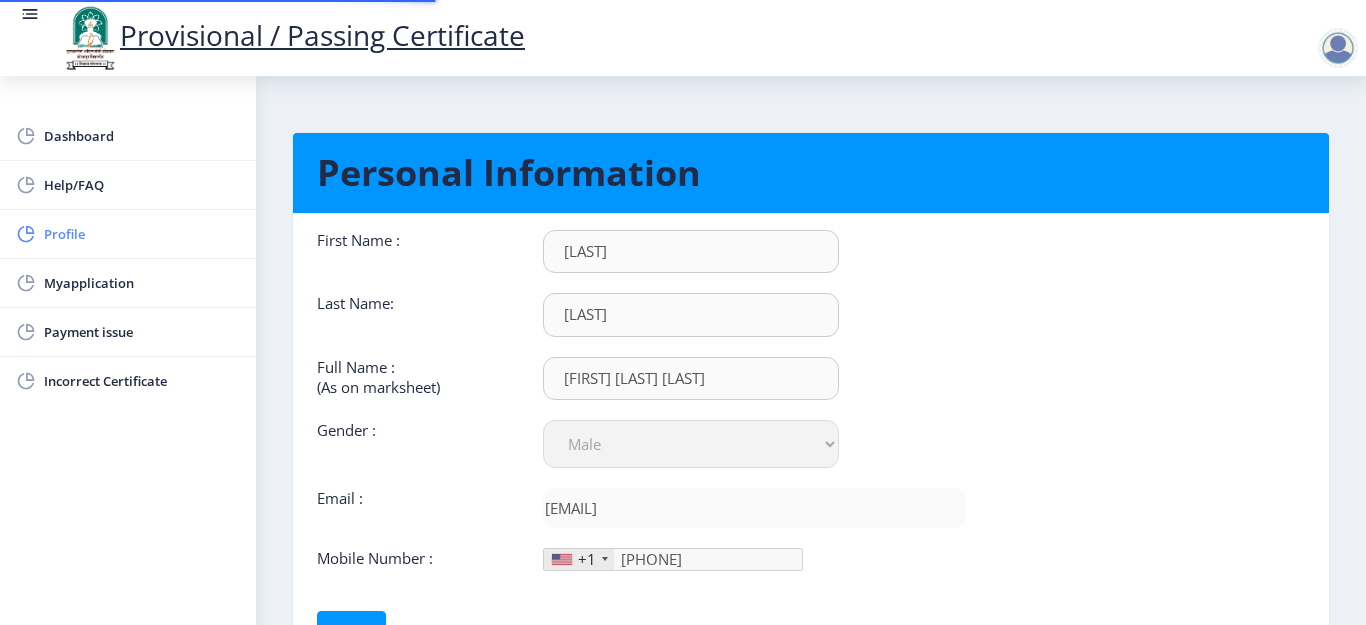 type on "942-013-57" 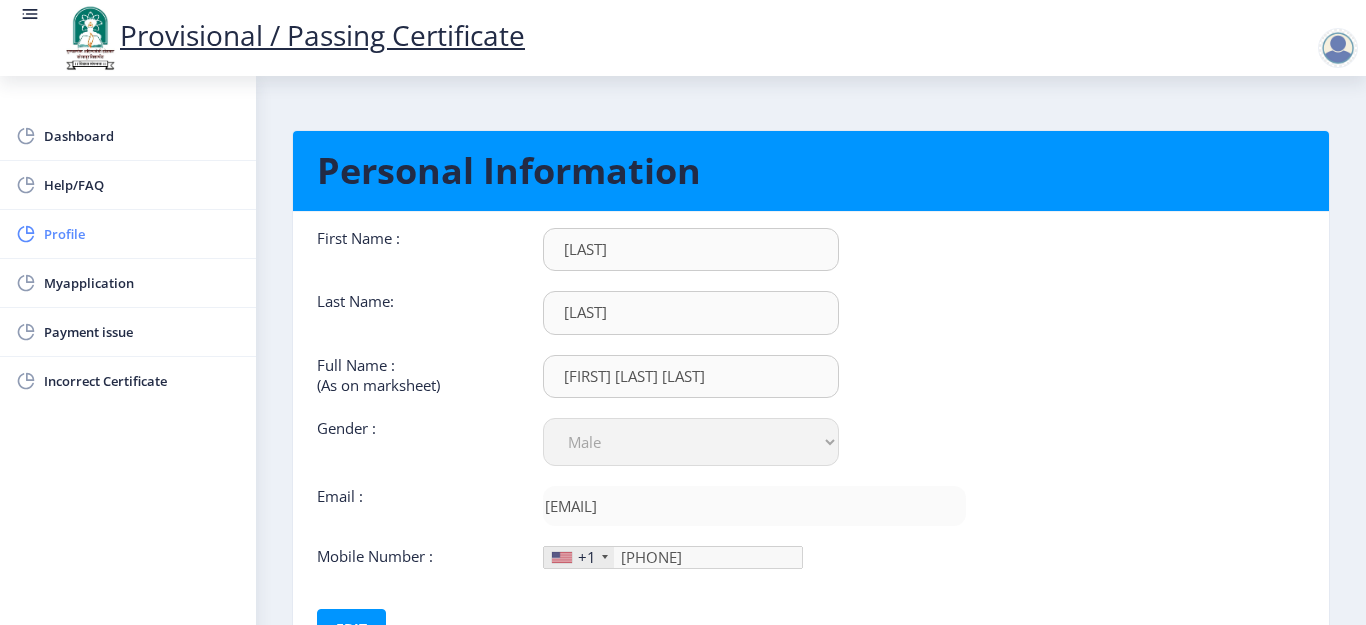 scroll, scrollTop: 0, scrollLeft: 0, axis: both 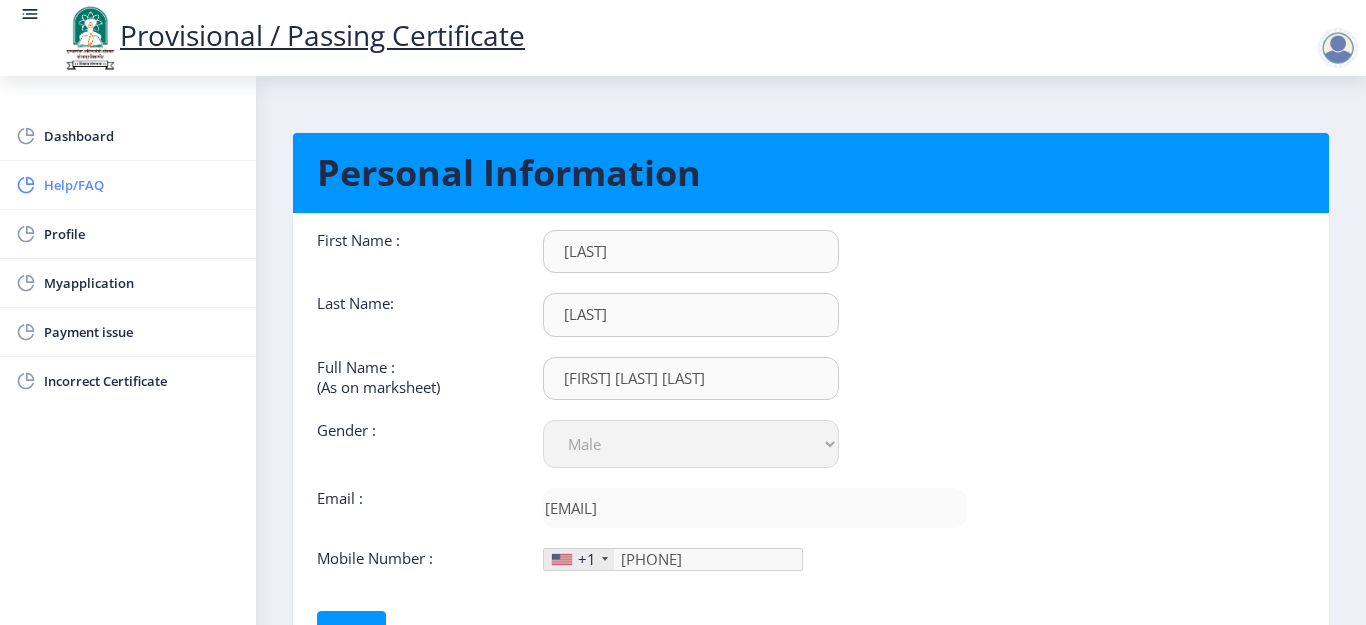 click on "Help/FAQ" 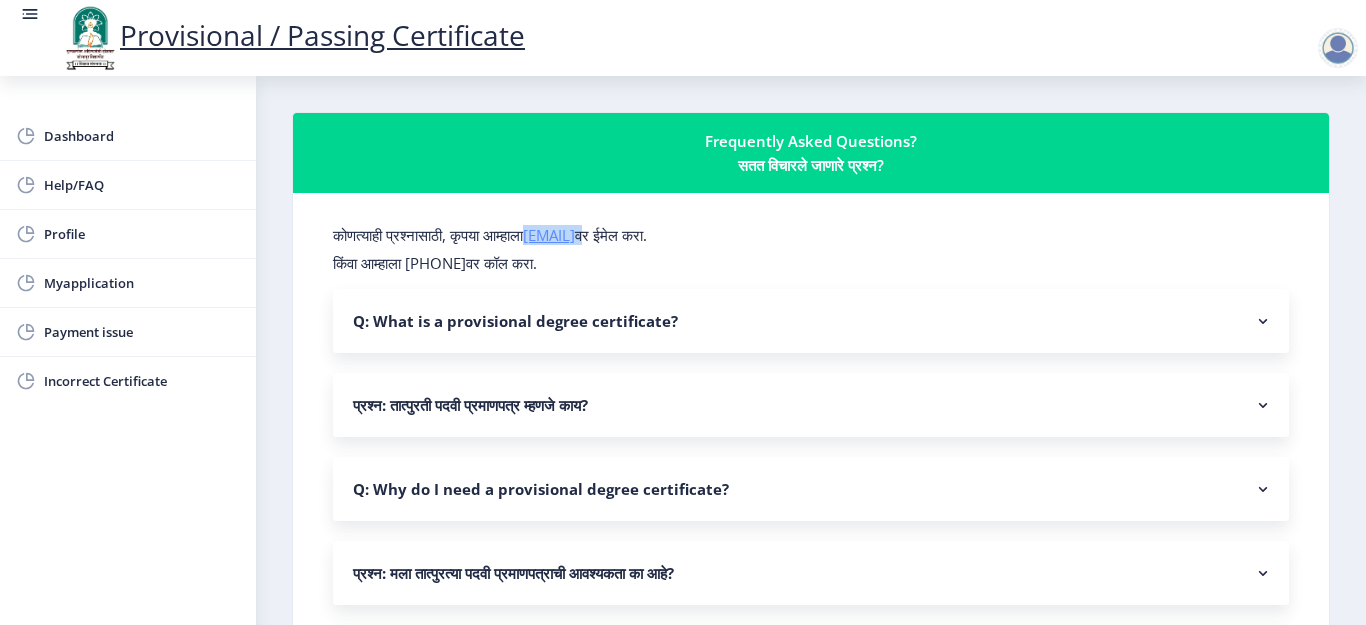 drag, startPoint x: 723, startPoint y: 236, endPoint x: 550, endPoint y: 233, distance: 173.02602 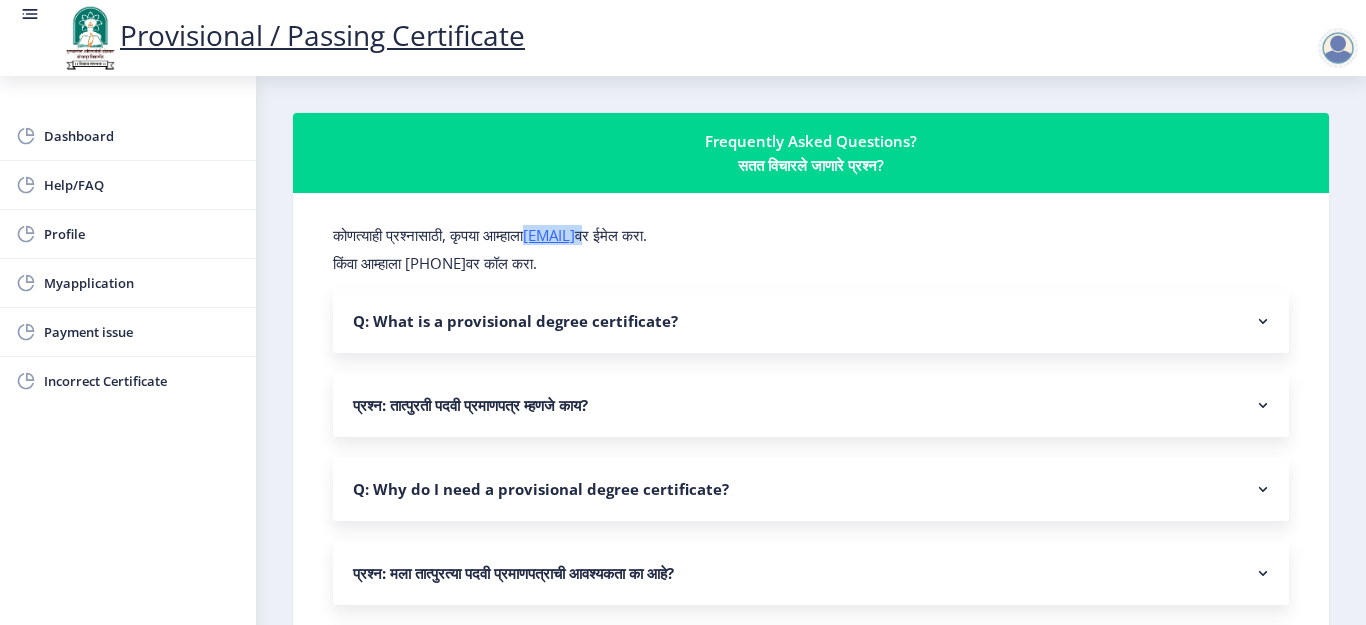 copy on "[EMAIL]" 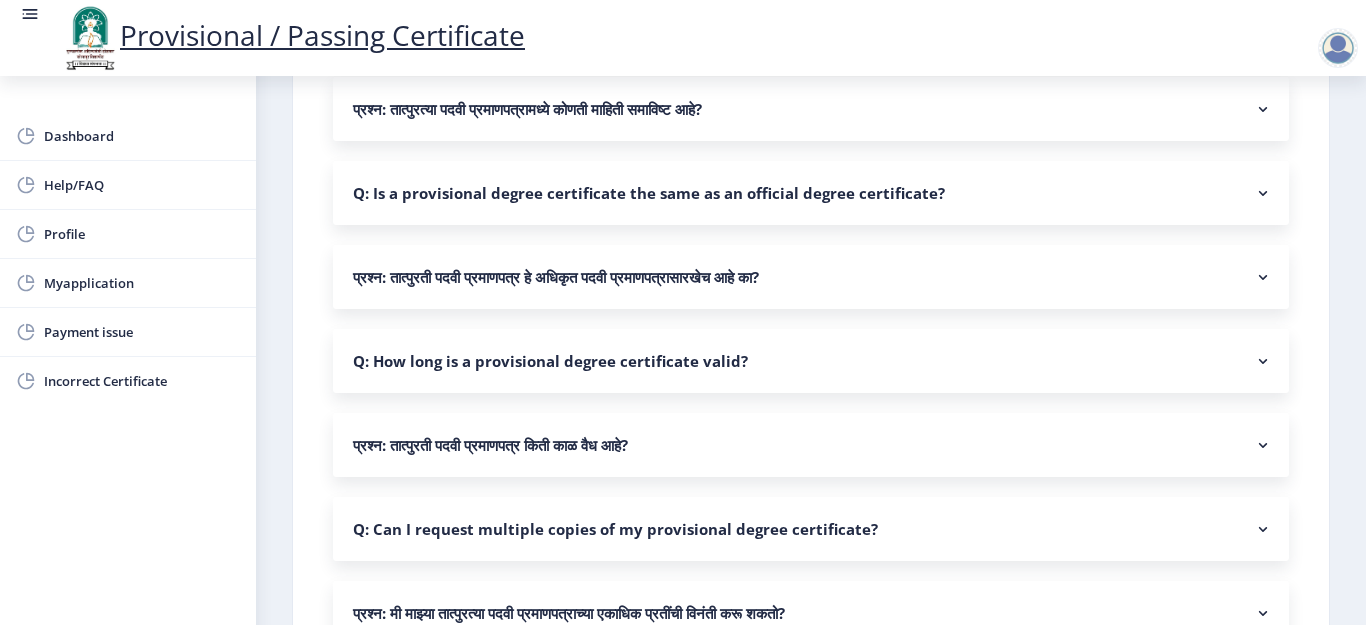 scroll, scrollTop: 900, scrollLeft: 0, axis: vertical 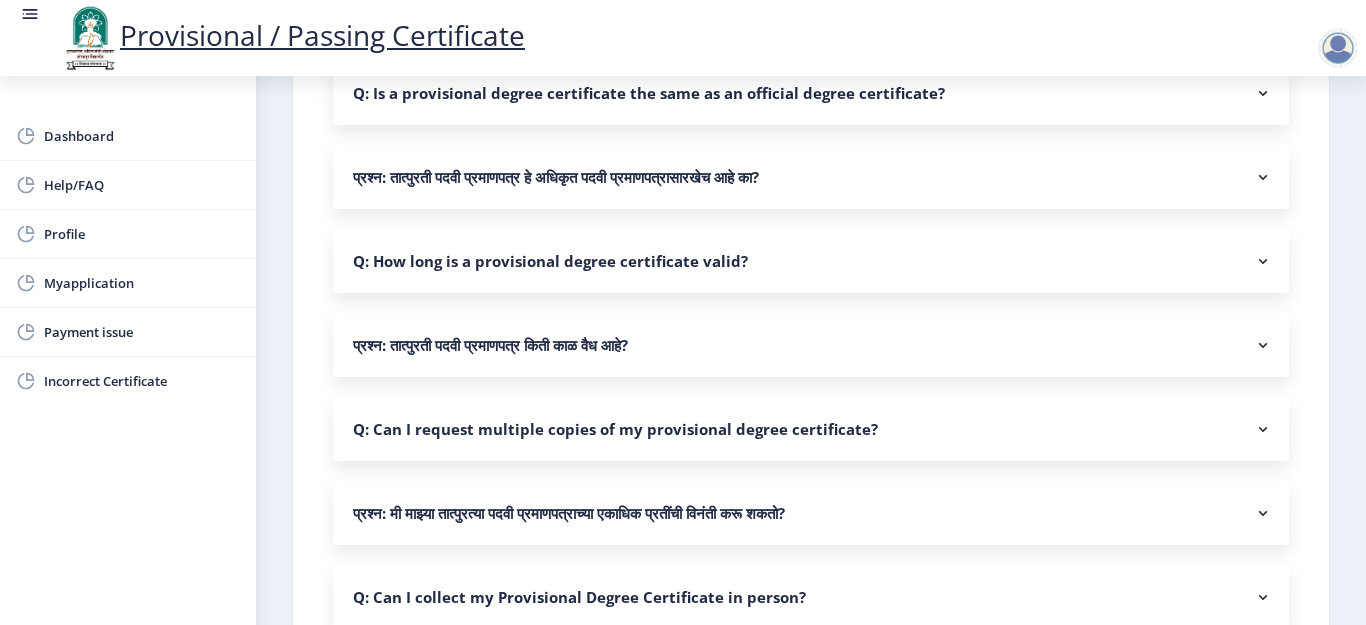 click on "प्रश्न: तात्पुरती पदवी प्रमाणपत्र किती काळ वैध आहे?" 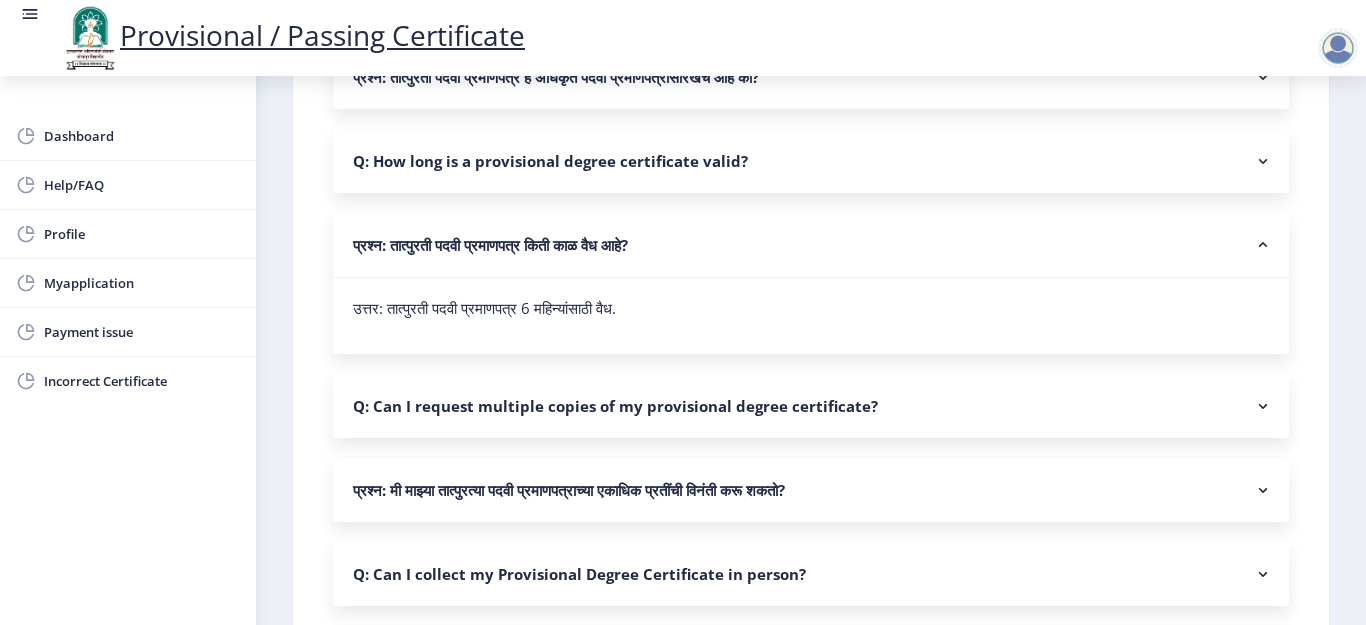 scroll, scrollTop: 1100, scrollLeft: 0, axis: vertical 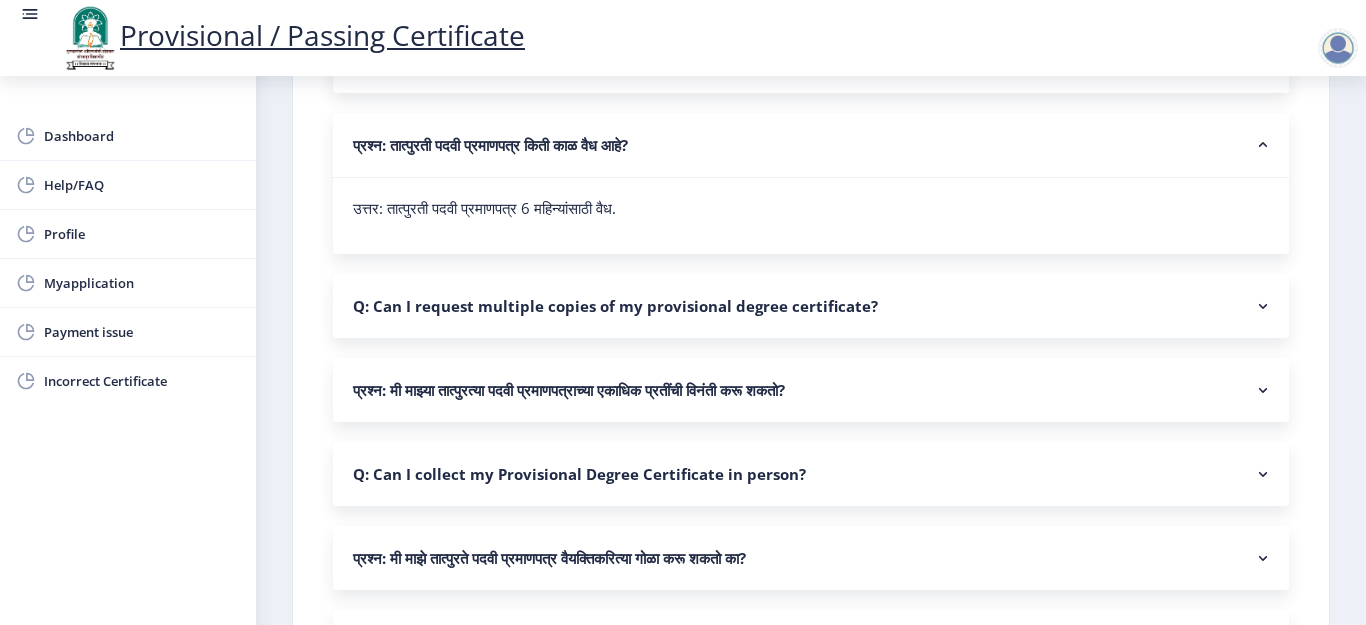 click on "प्रश्न: मी माझ्या तात्पुरत्या पदवी प्रमाणपत्राच्या एकाधिक प्रतींची विनंती करू शकतो?" 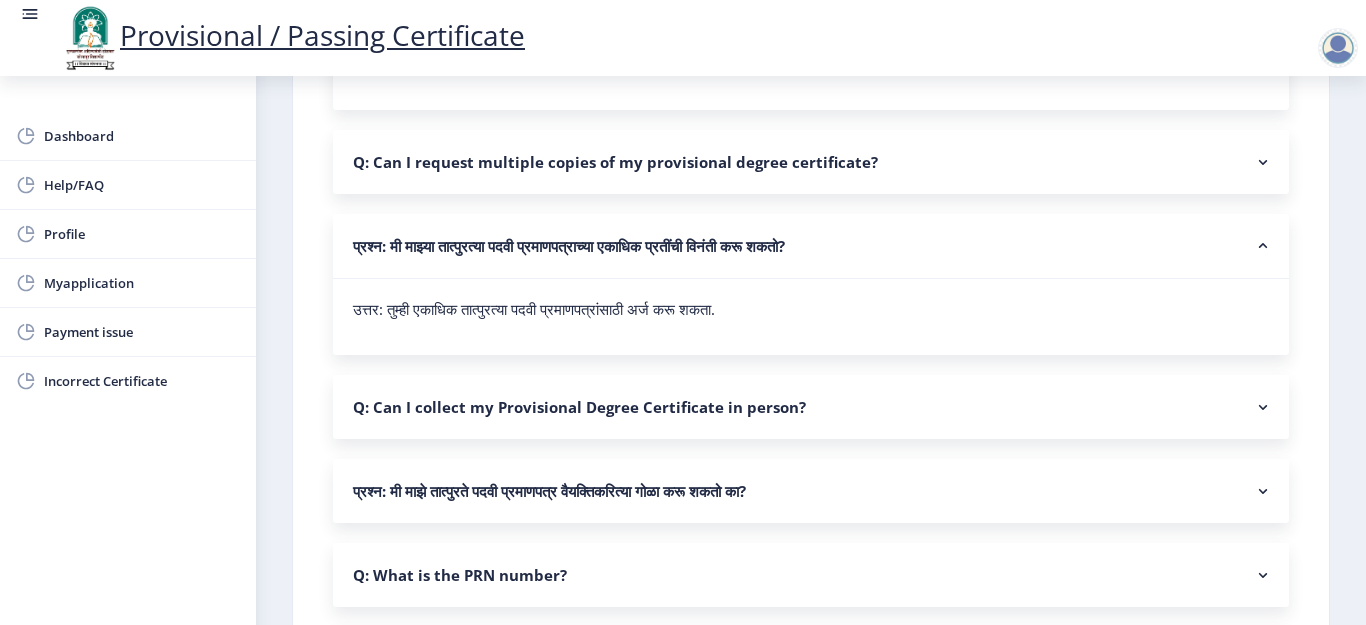 scroll, scrollTop: 1700, scrollLeft: 0, axis: vertical 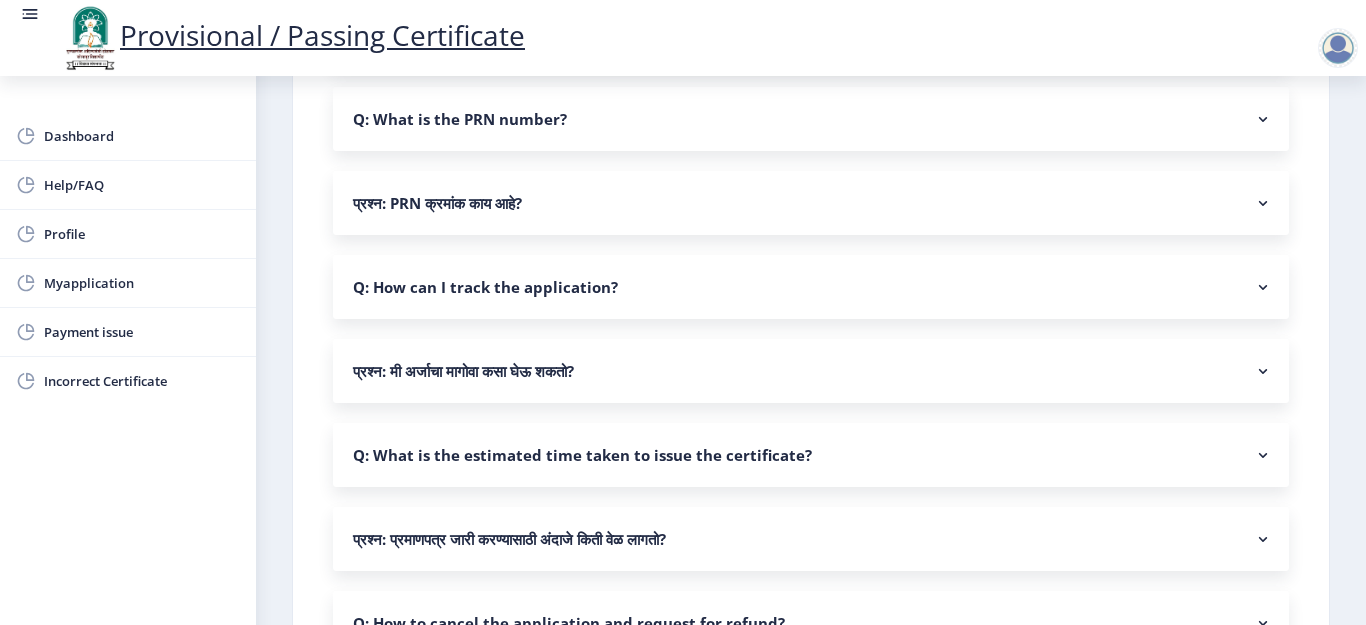 click on "प्रश्न: मी अर्जाचा मागोवा कसा घेऊ शकतो?" 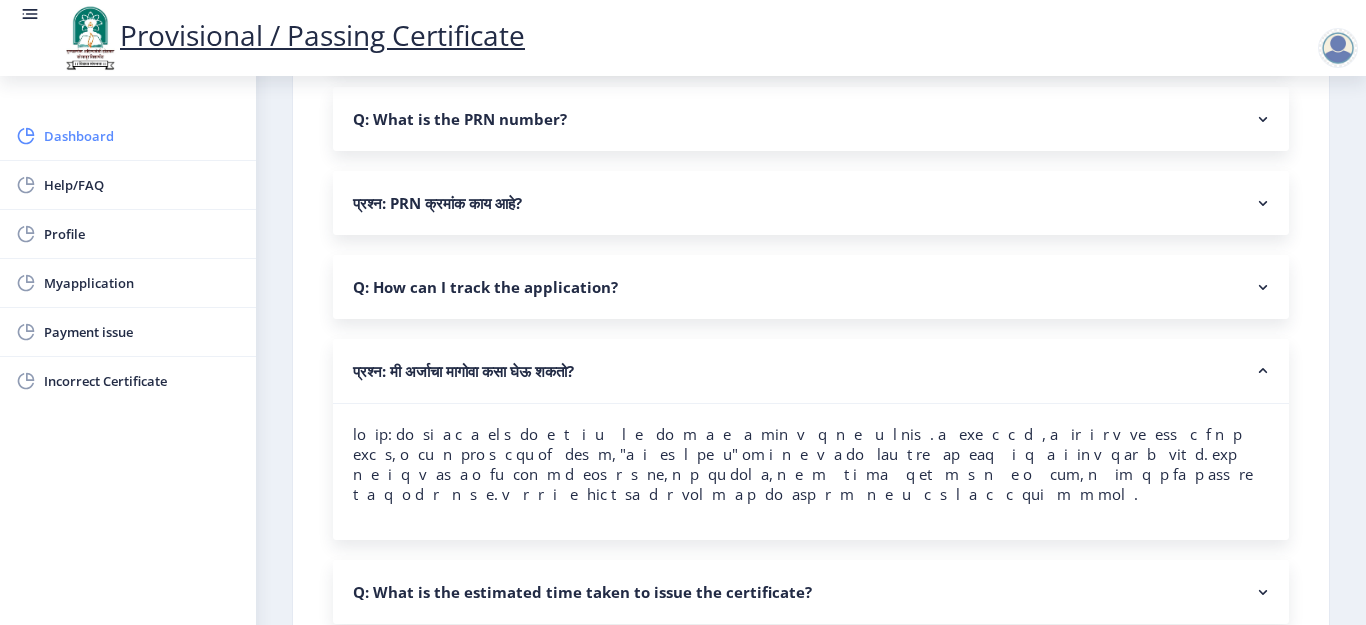 click on "Dashboard" 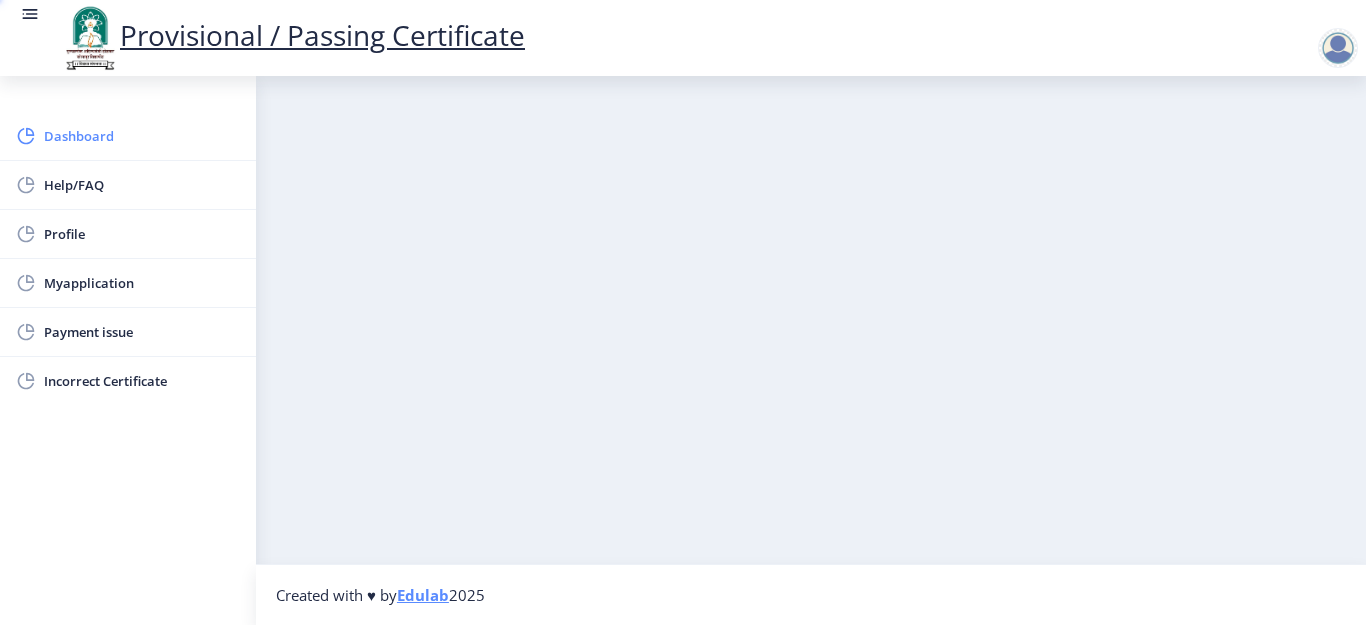 scroll, scrollTop: 0, scrollLeft: 0, axis: both 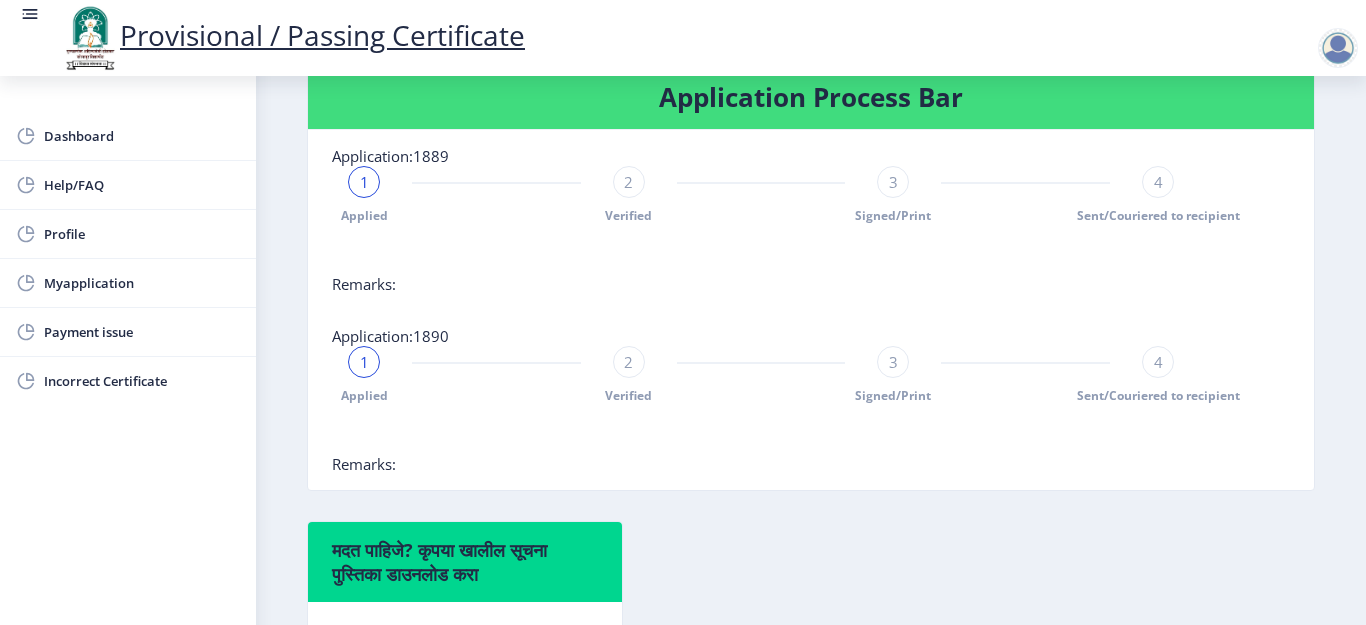 click on "1" 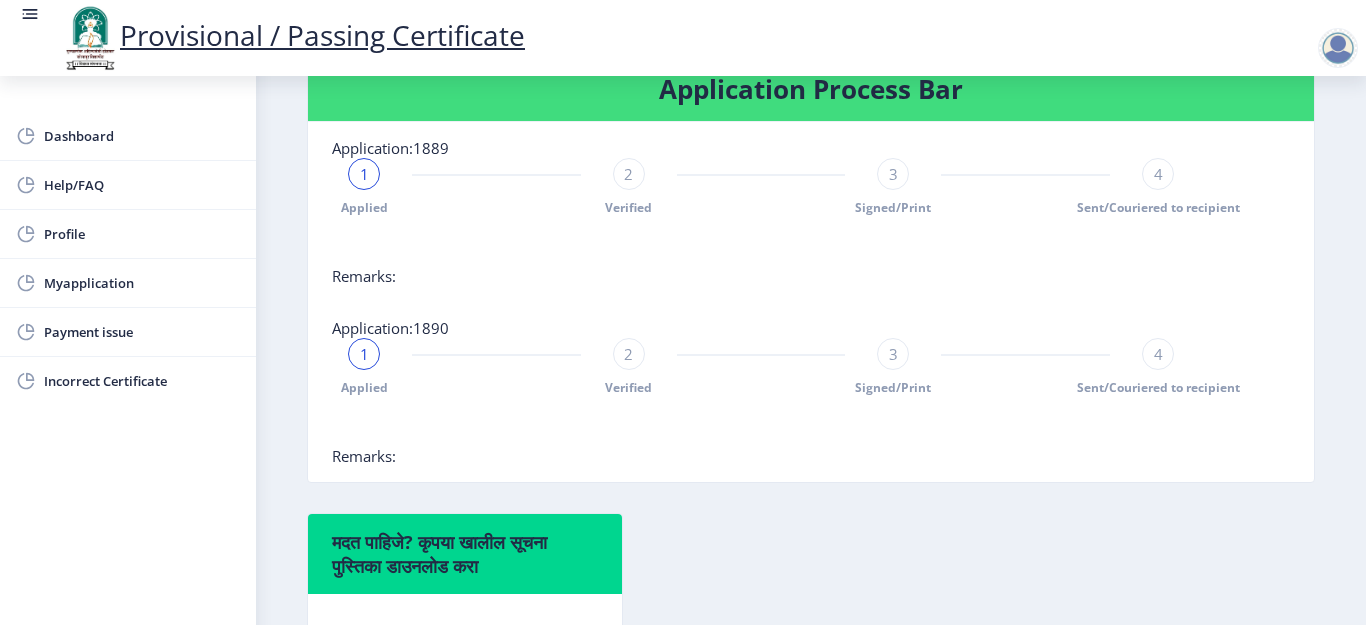scroll, scrollTop: 408, scrollLeft: 0, axis: vertical 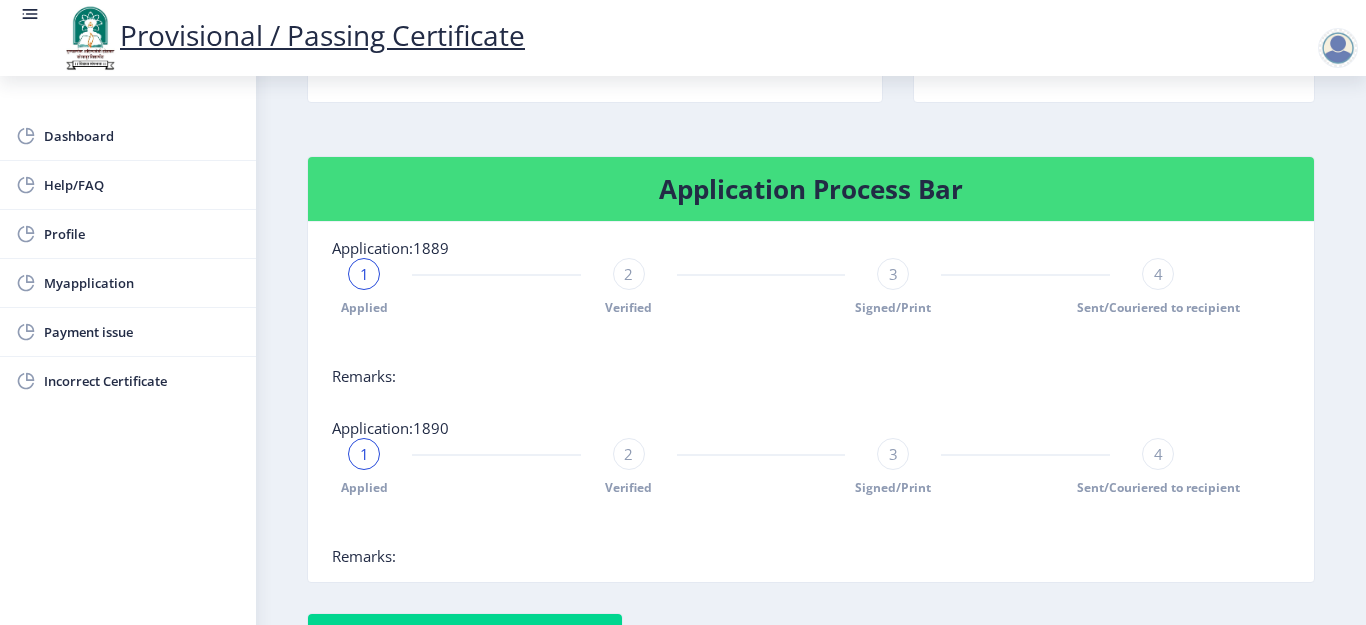 click on "4" 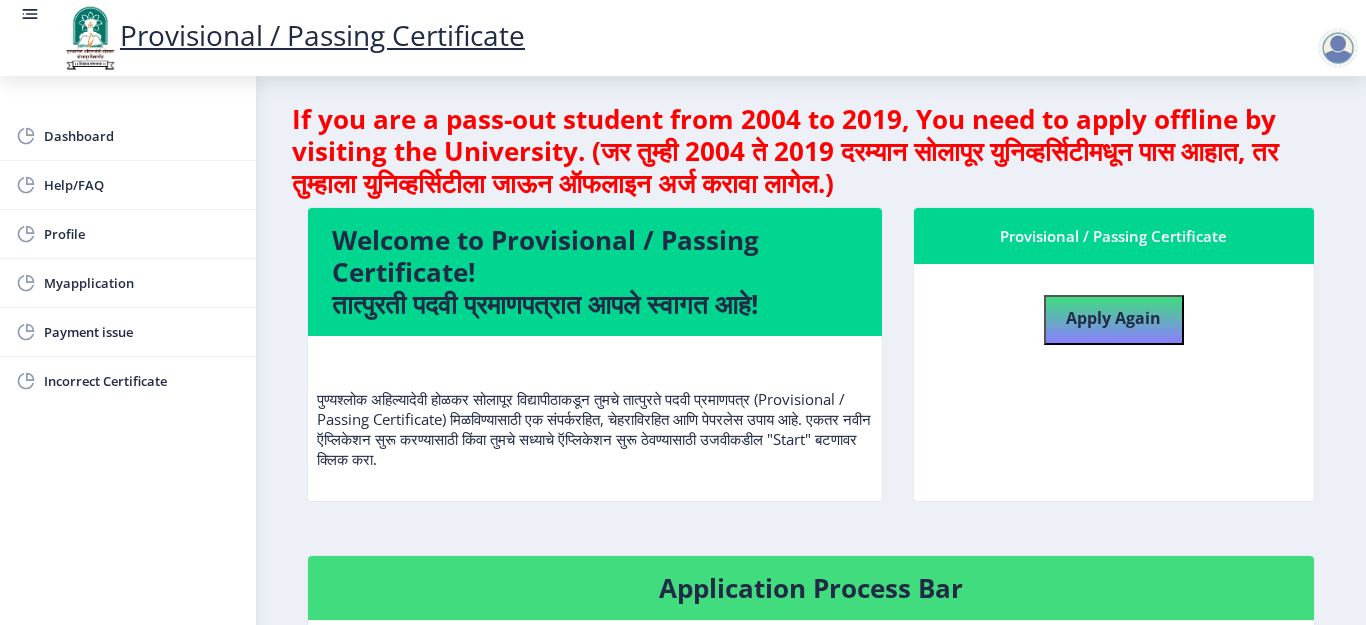 scroll, scrollTop: 8, scrollLeft: 0, axis: vertical 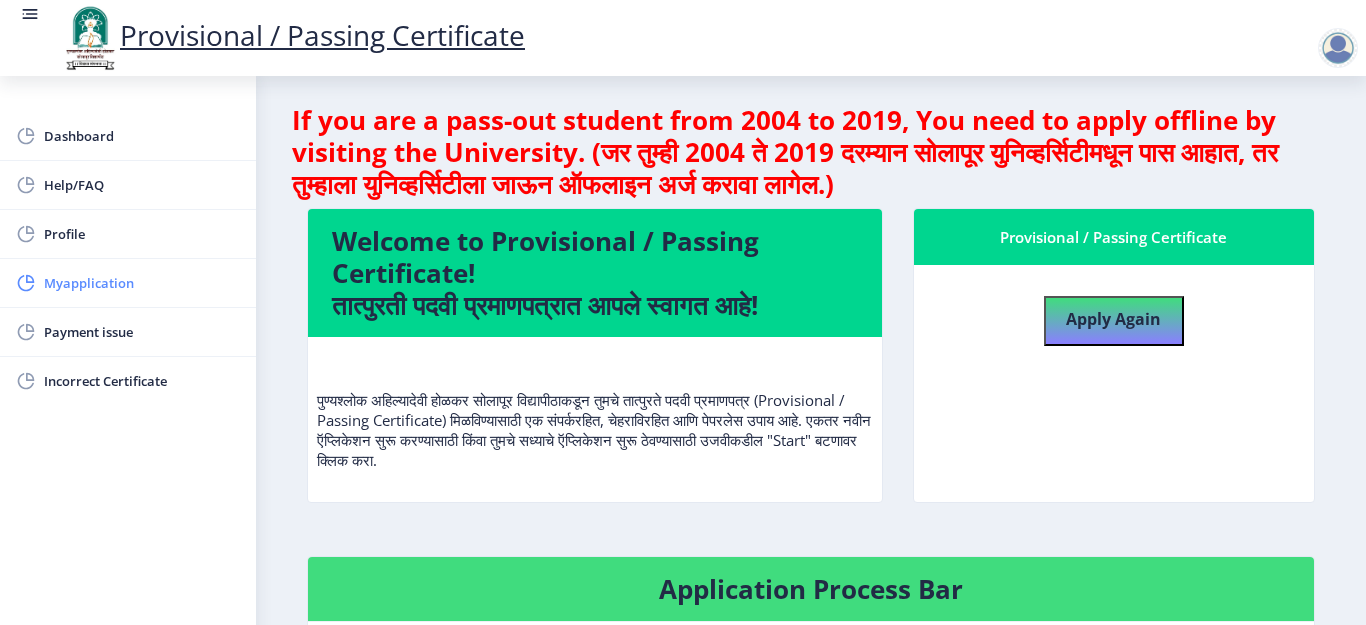 click on "Myapplication" 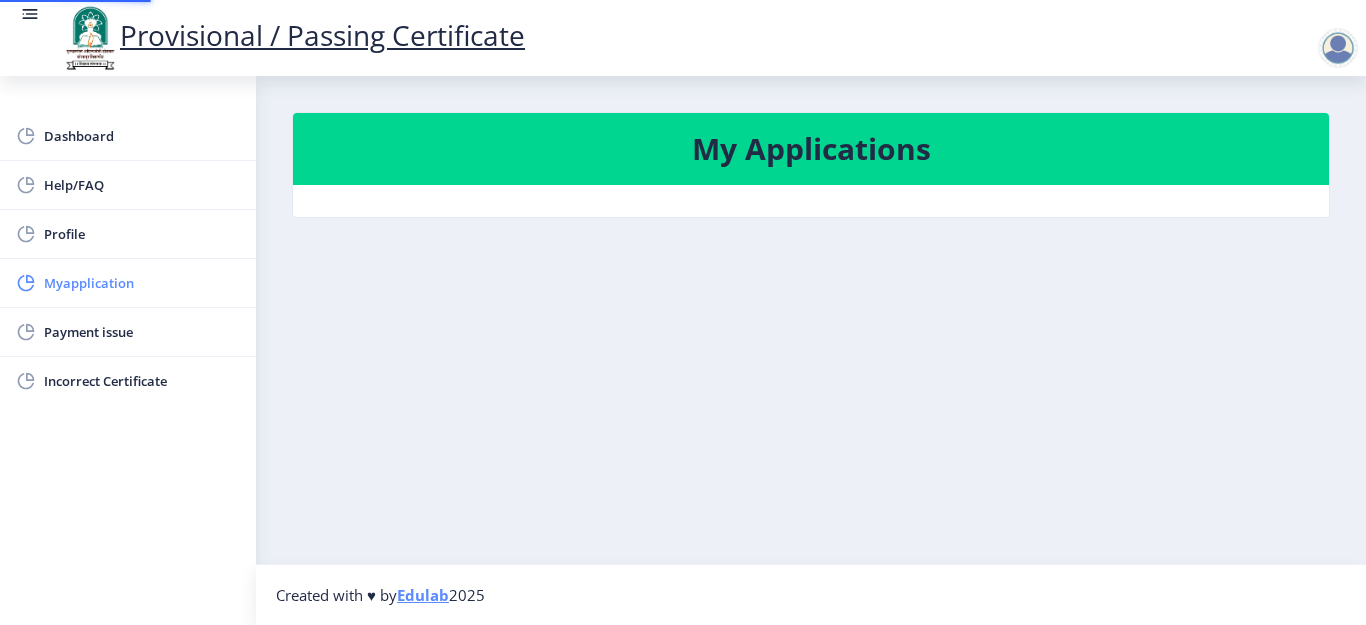scroll, scrollTop: 0, scrollLeft: 0, axis: both 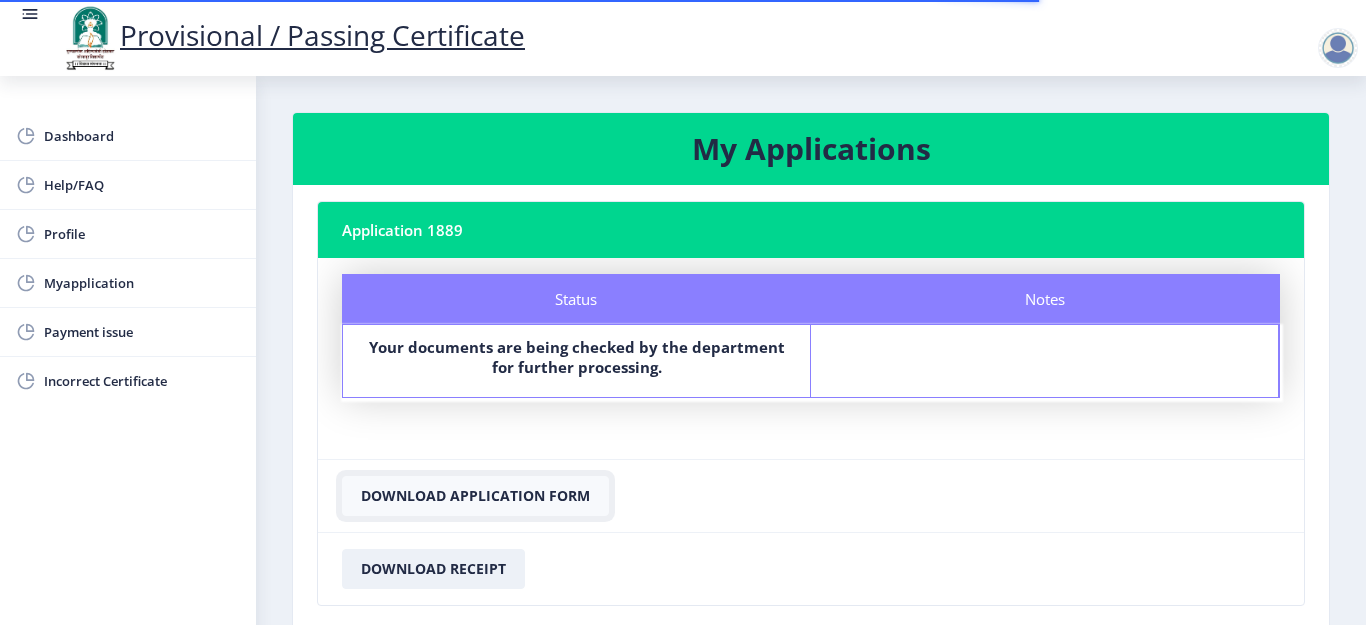 click on "Download Application Form" 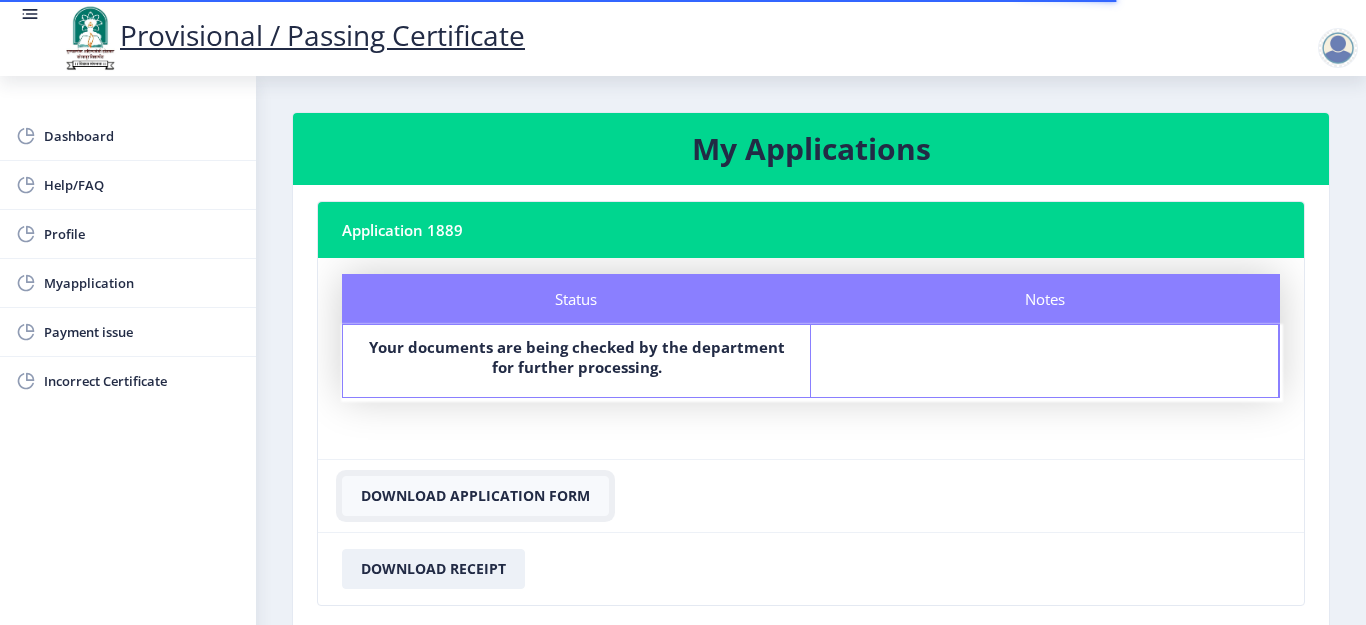 click on "Download Application Form" 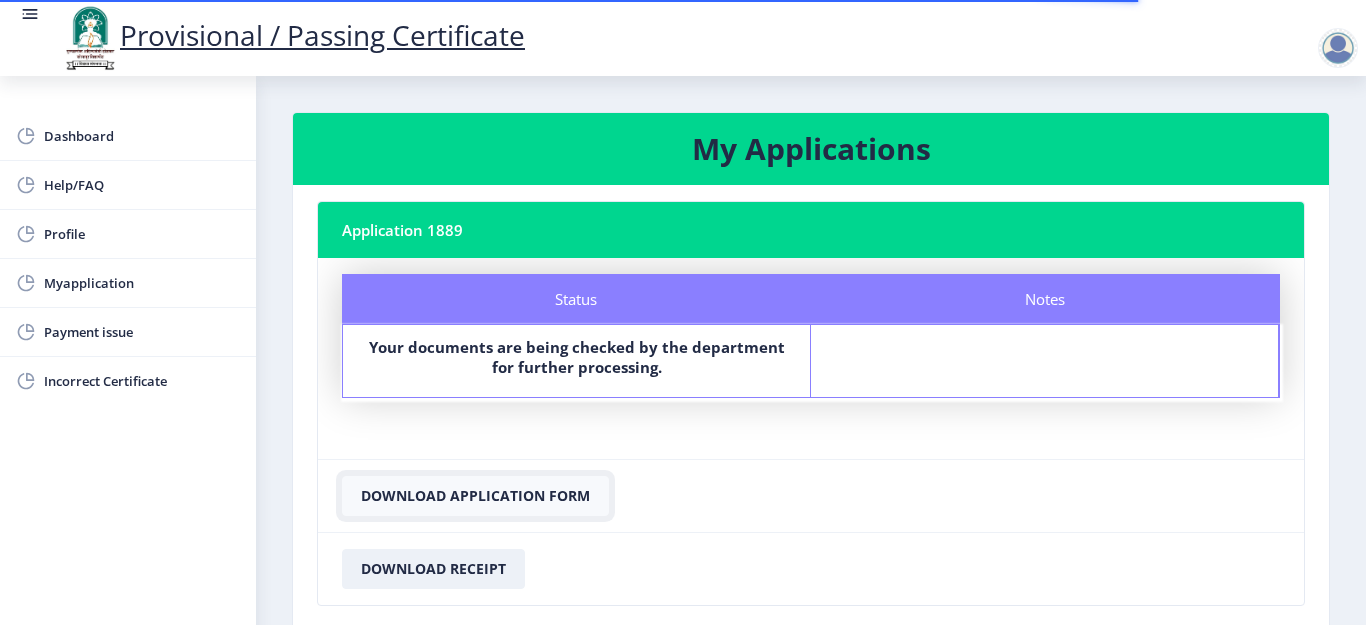 click on "Download Application Form" 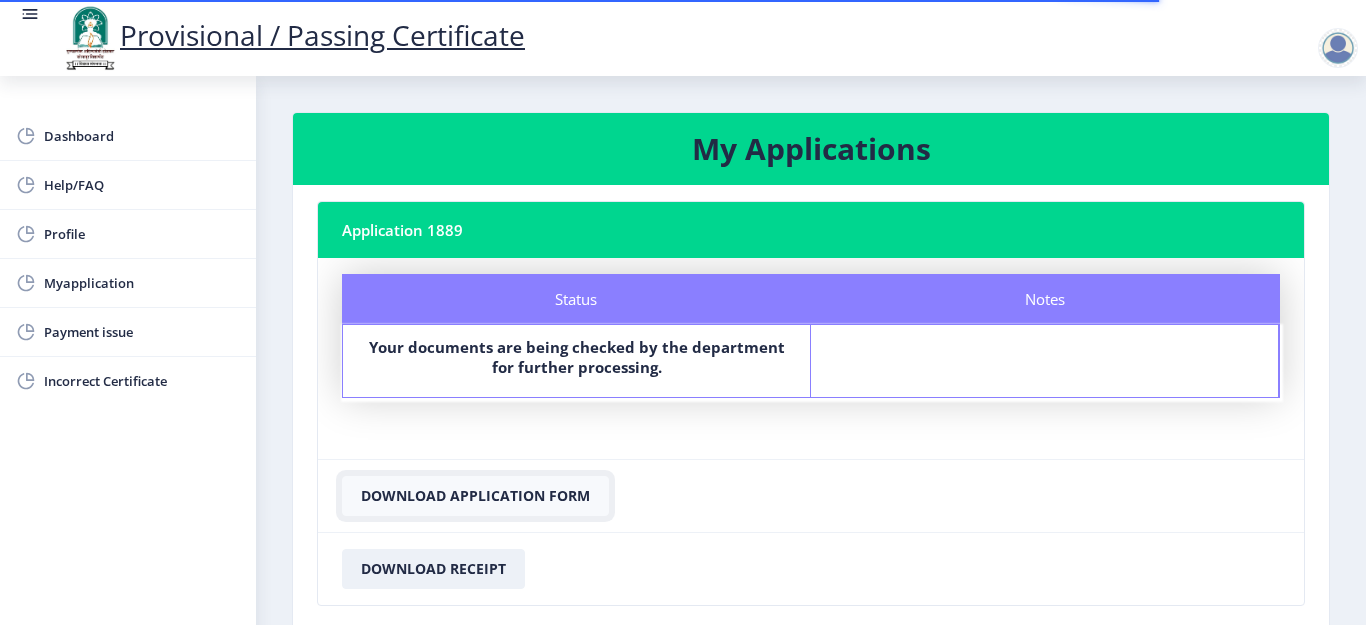 click on "Download Application Form" 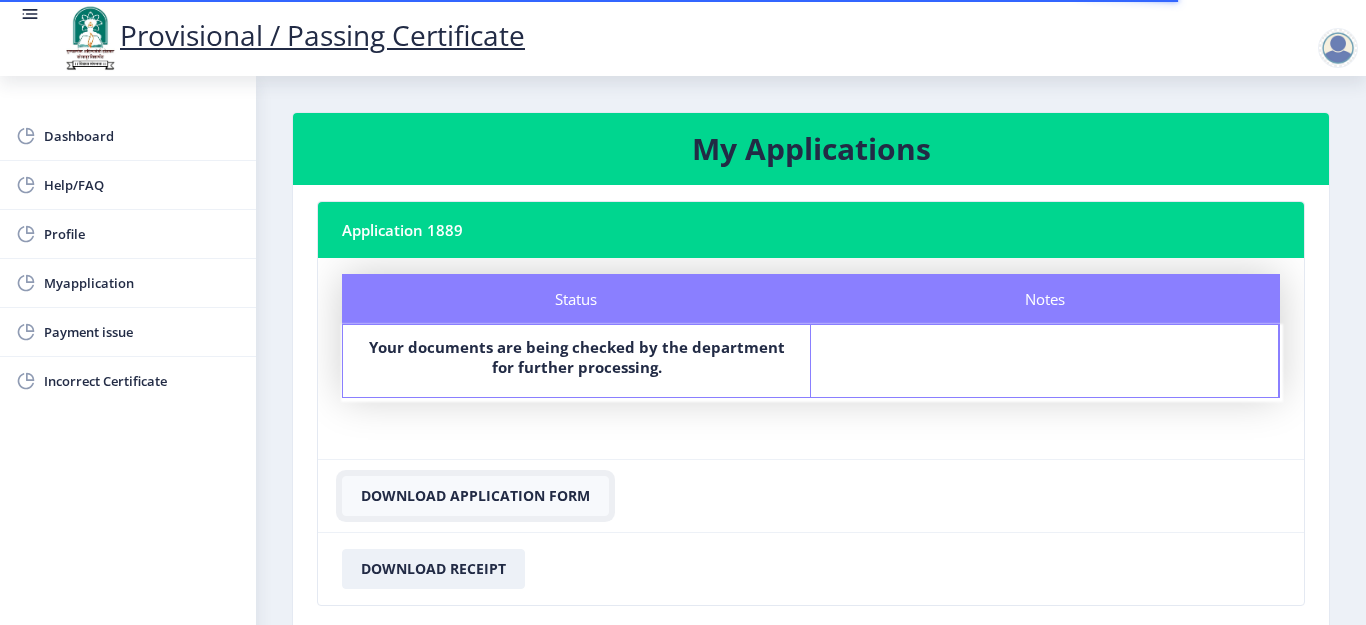 click on "Download Application Form" 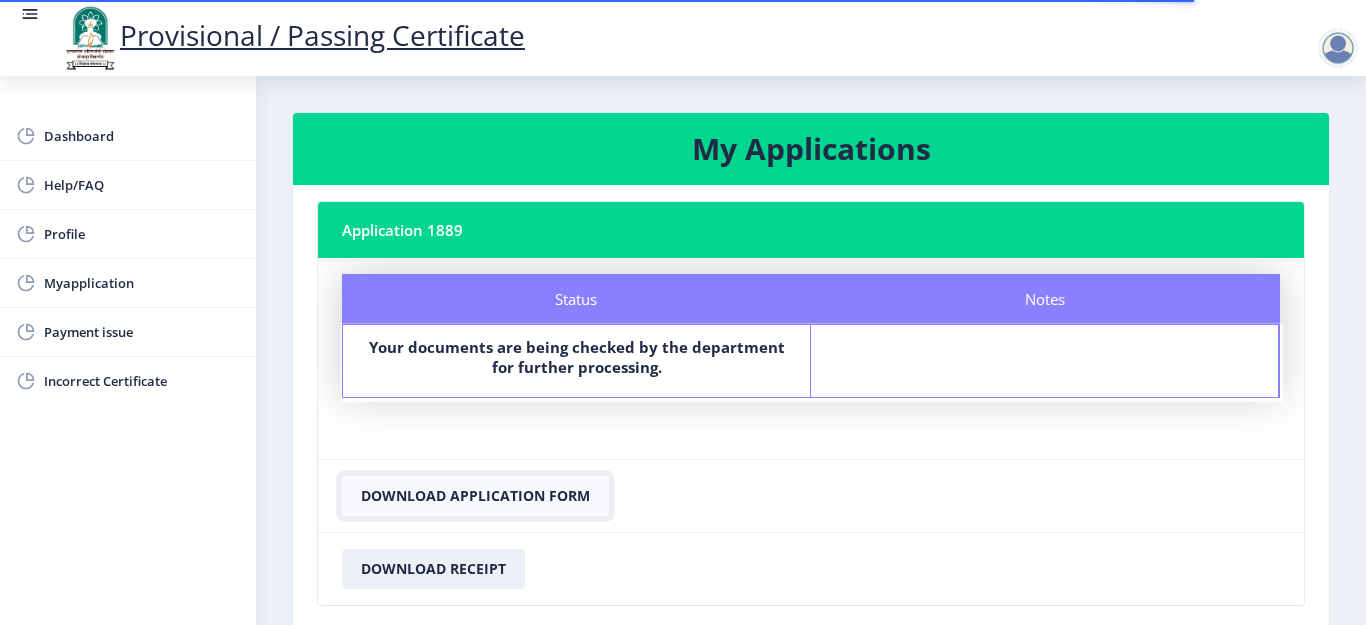 click on "Download Application Form" 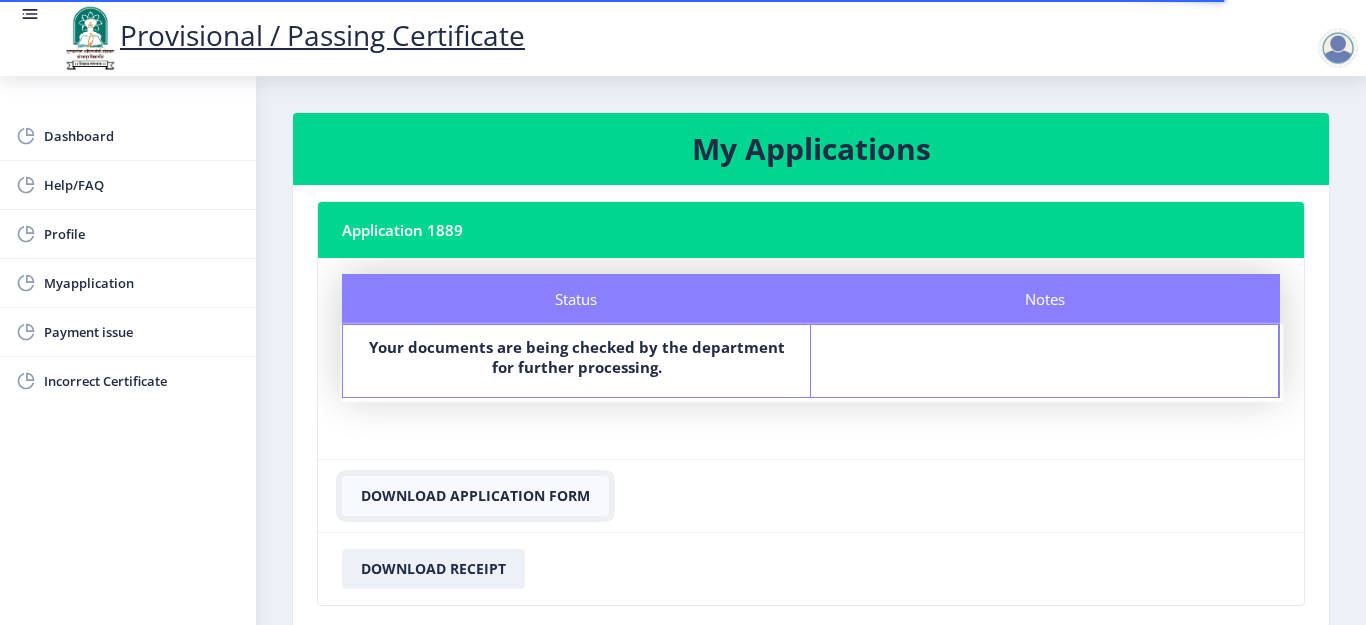 click on "Download Application Form" 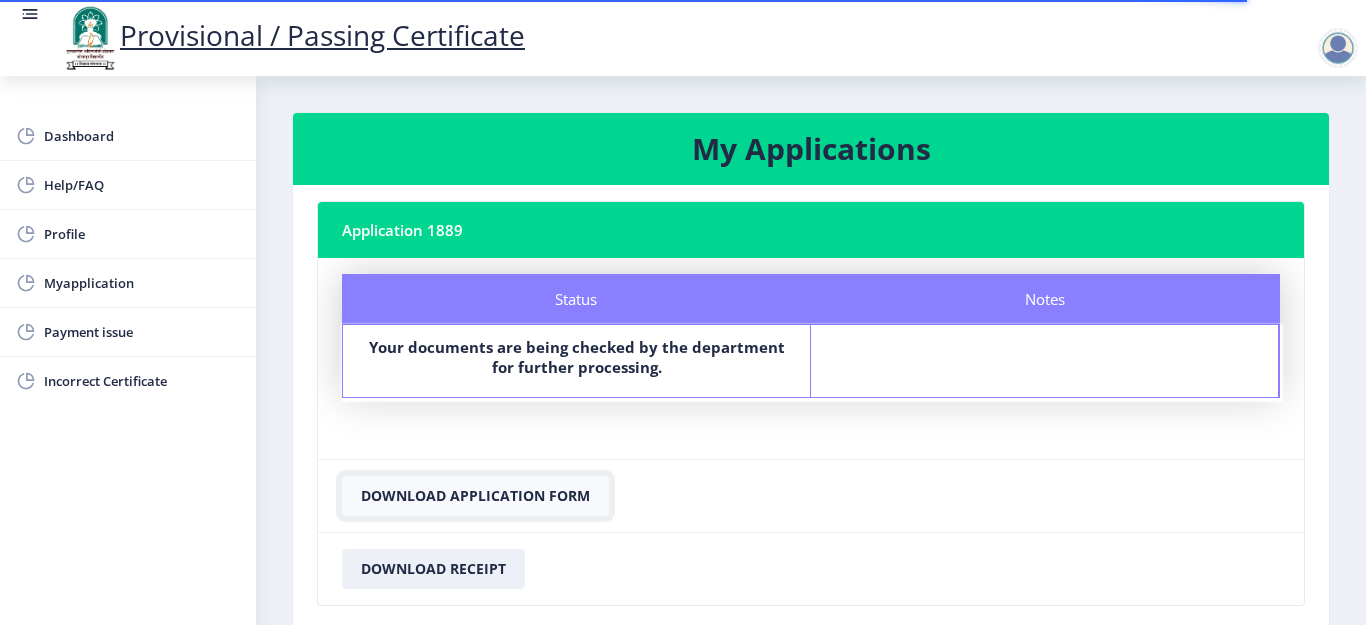 click on "Download Application Form" 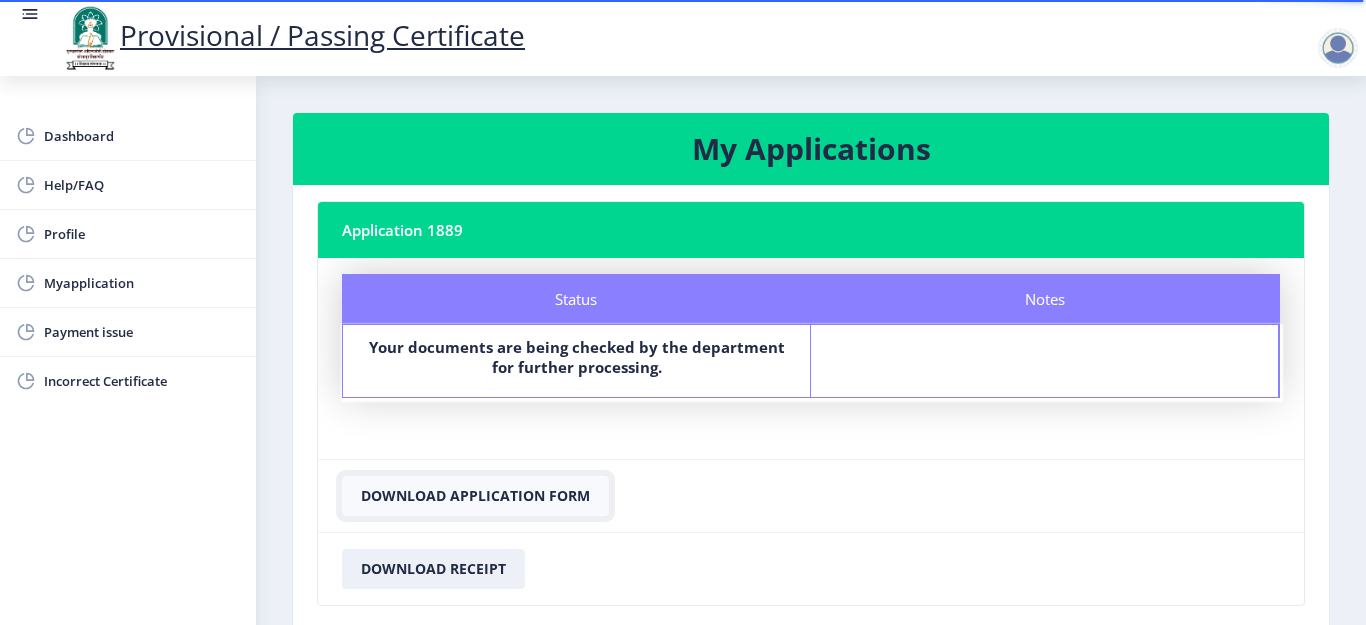 click on "Download Application Form" 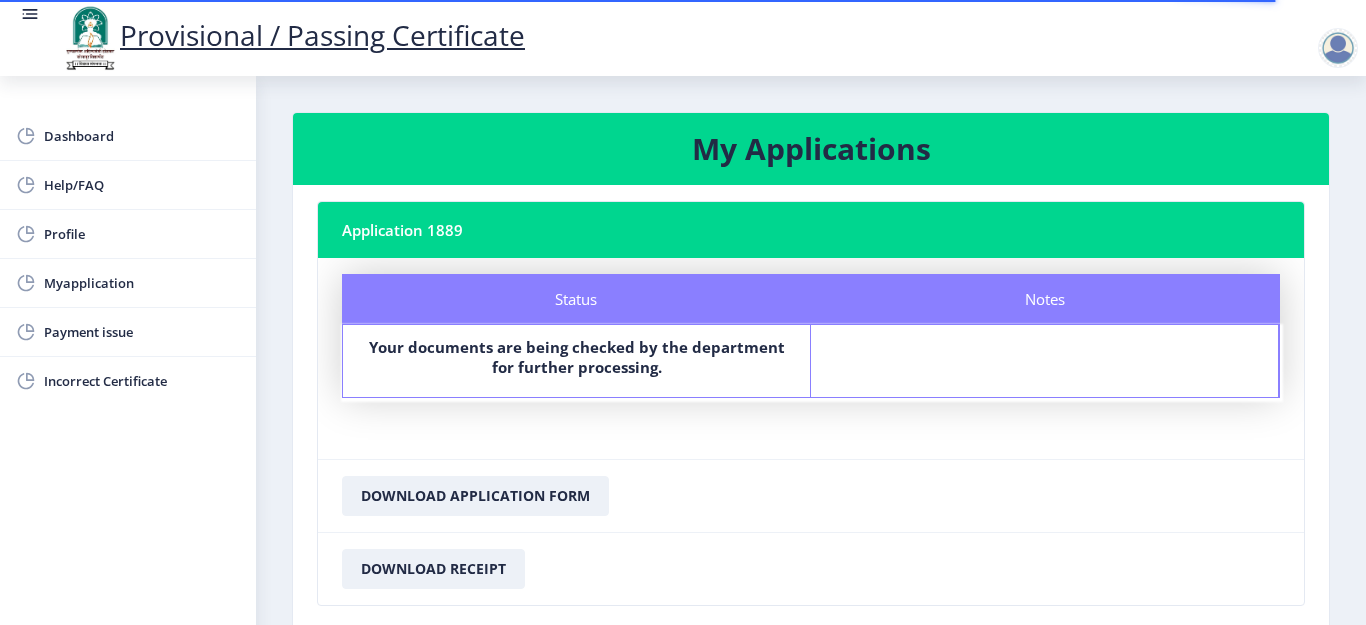 click 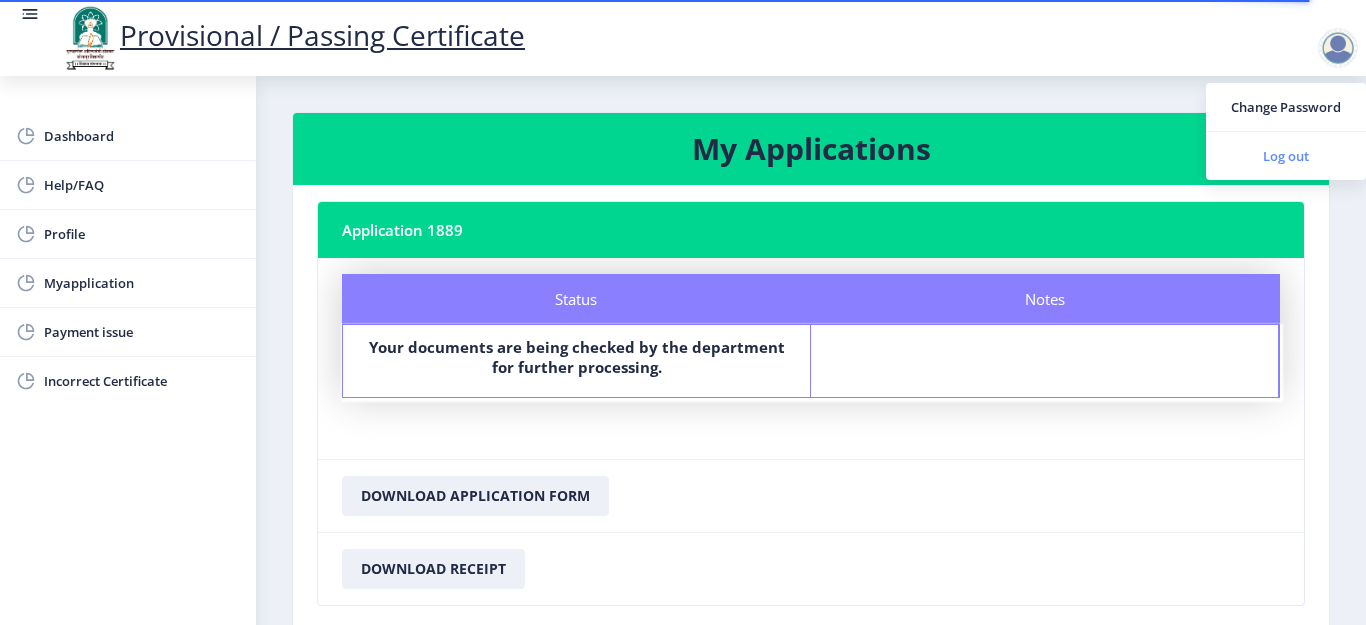 click on "Log out" at bounding box center (1286, 156) 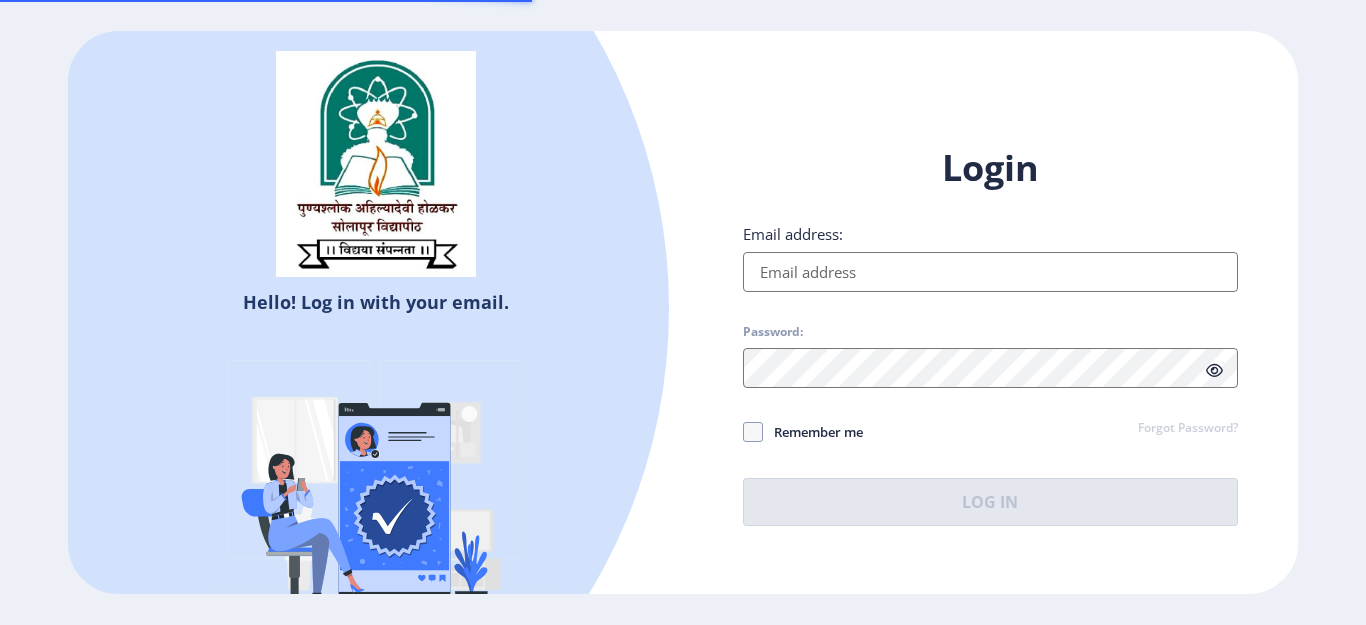 type on "[EMAIL]" 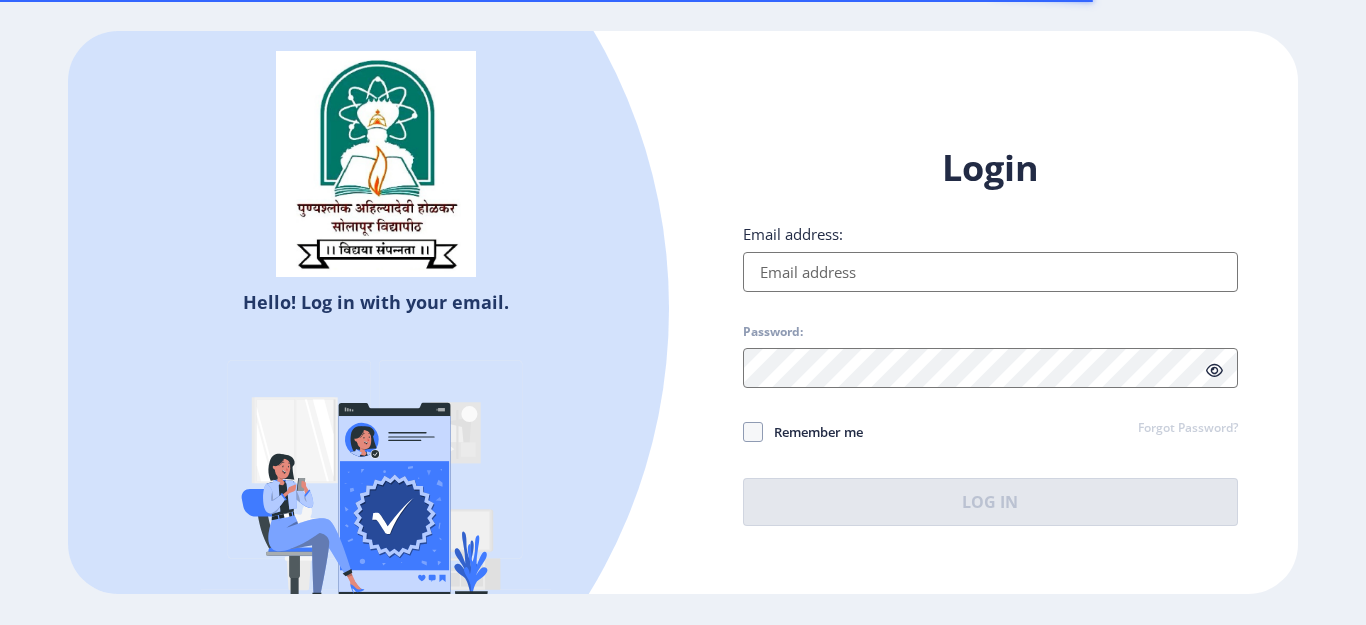 scroll, scrollTop: 0, scrollLeft: 0, axis: both 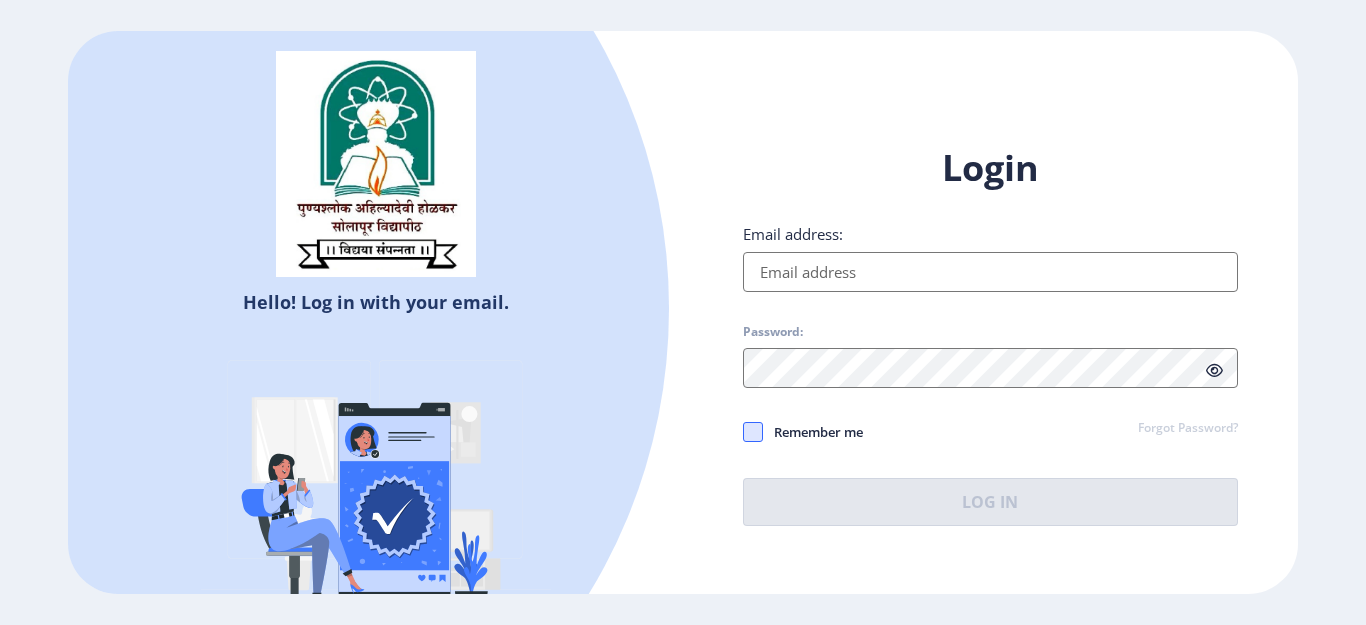 type on "[EMAIL]" 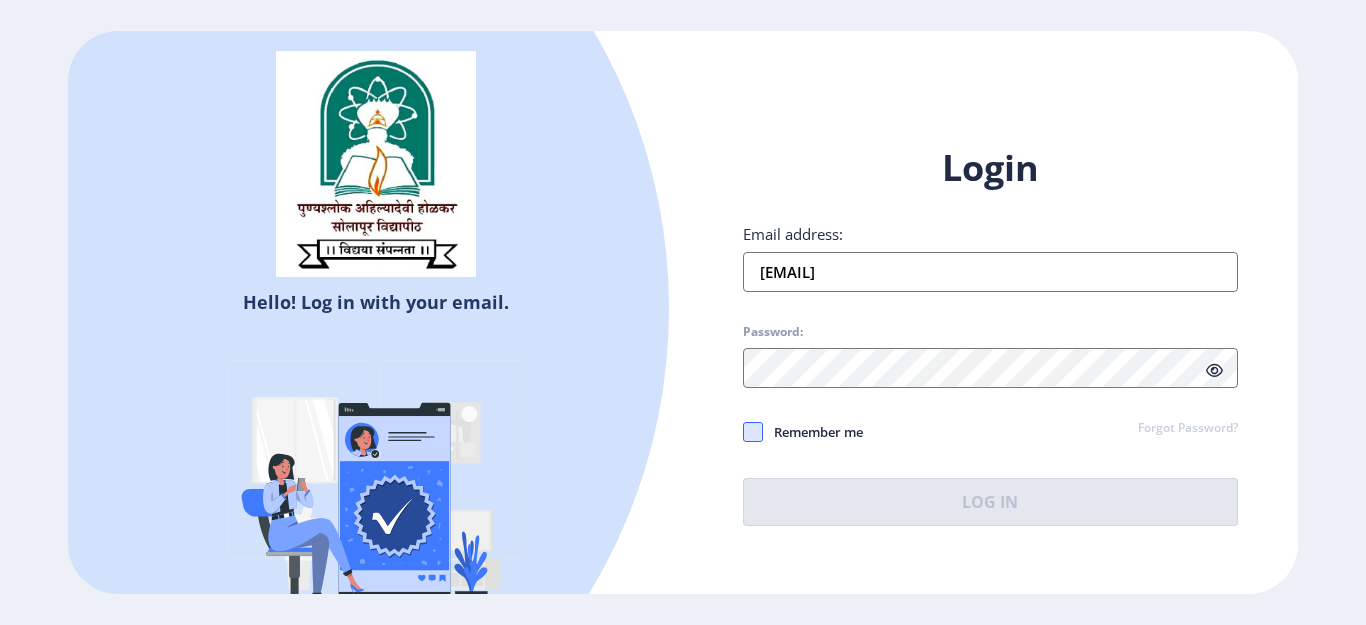click 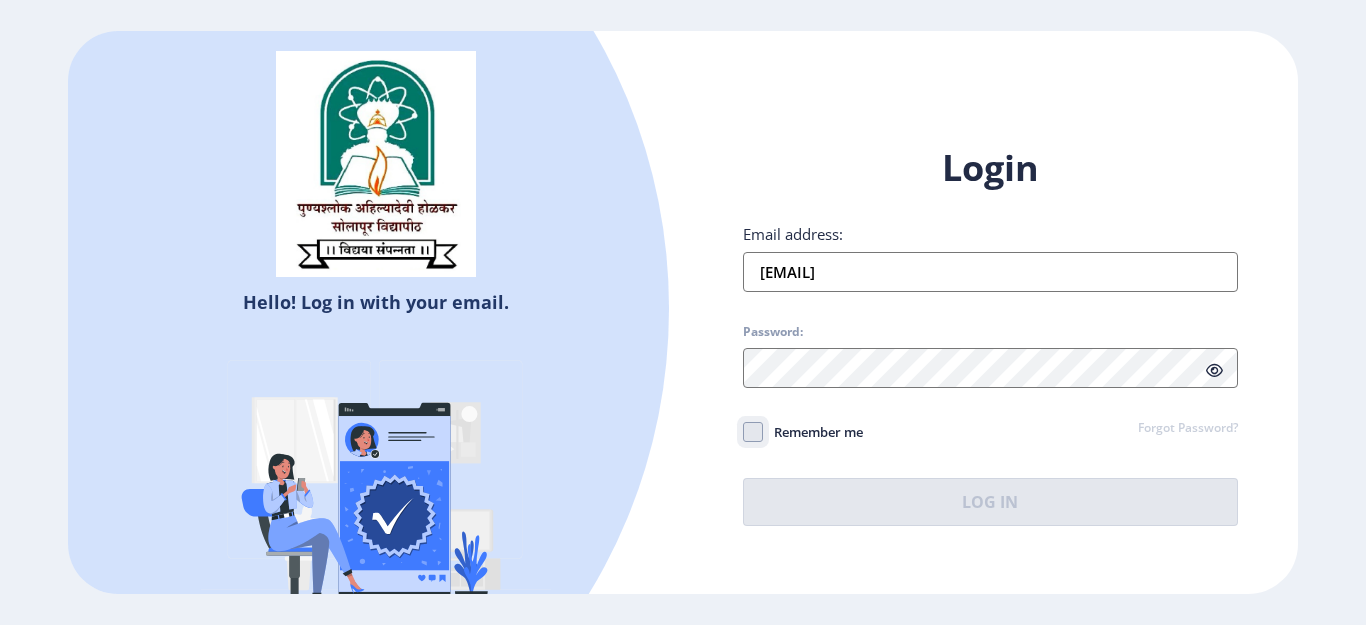 click on "Remember me" 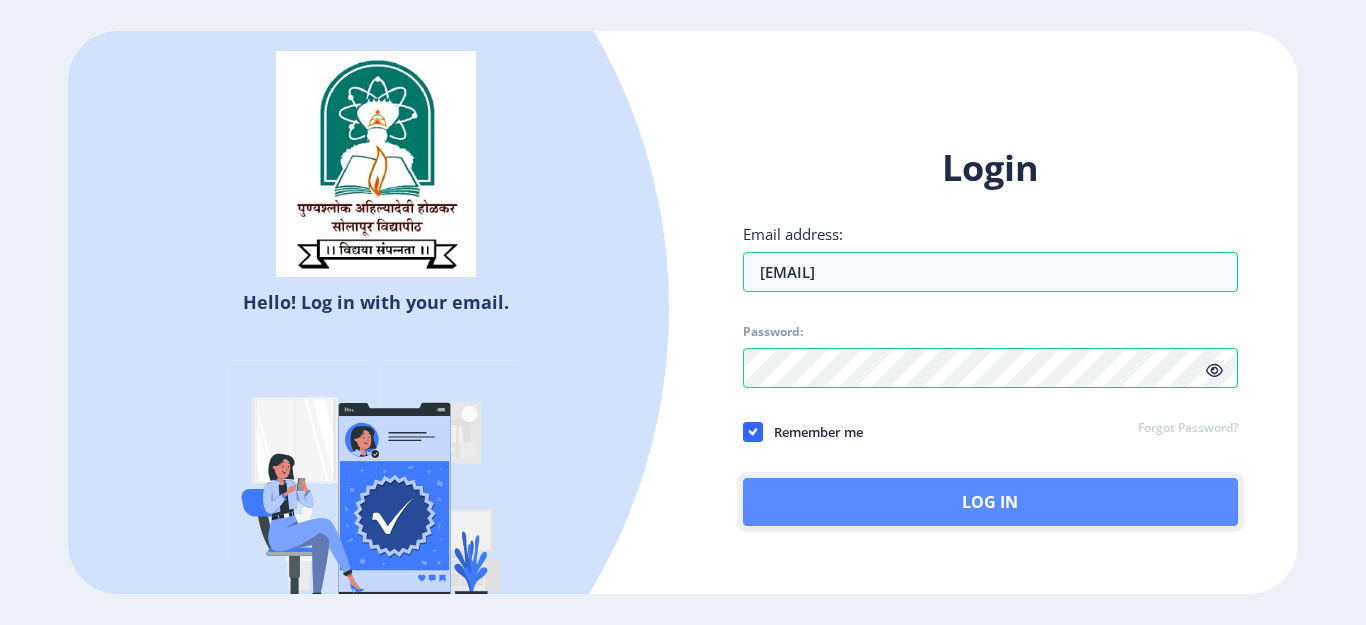 click on "Log In" 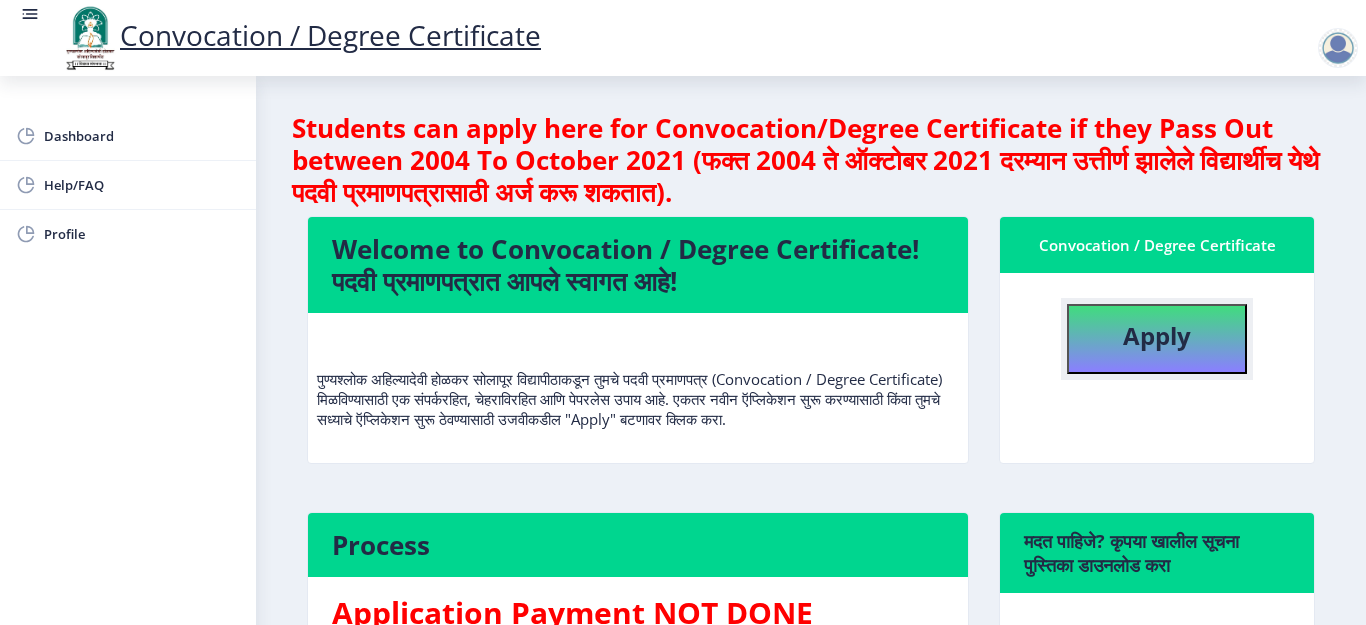 click on "Apply" 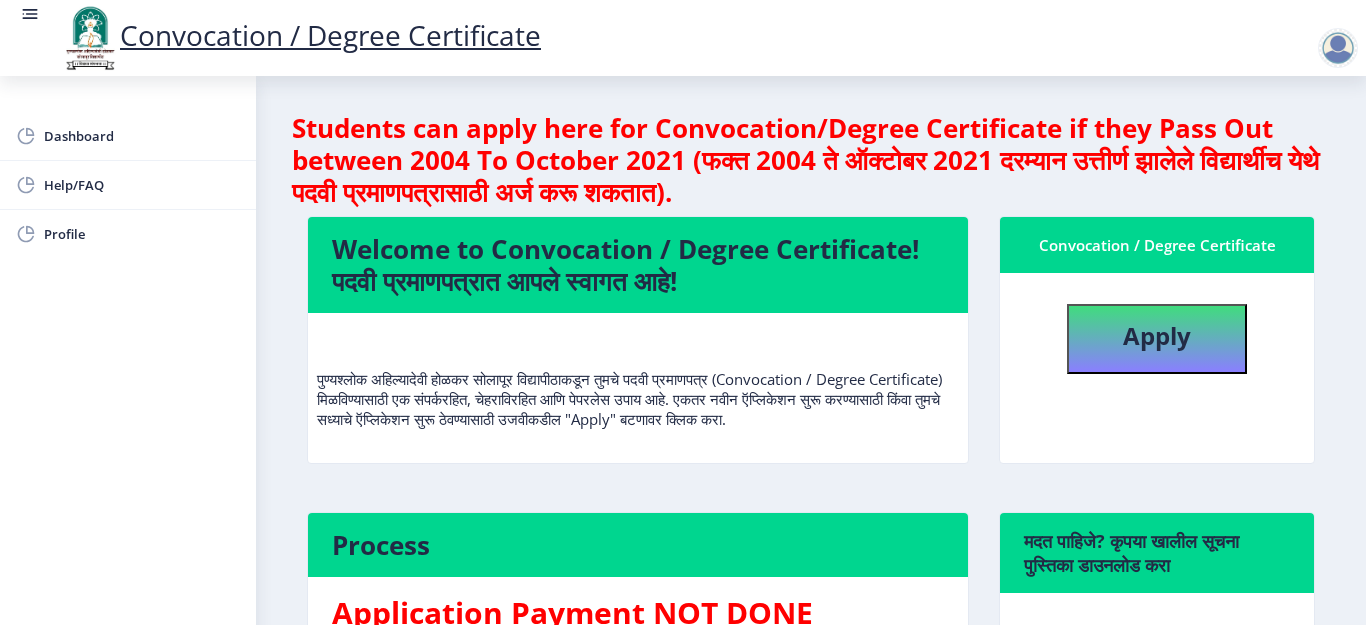 select 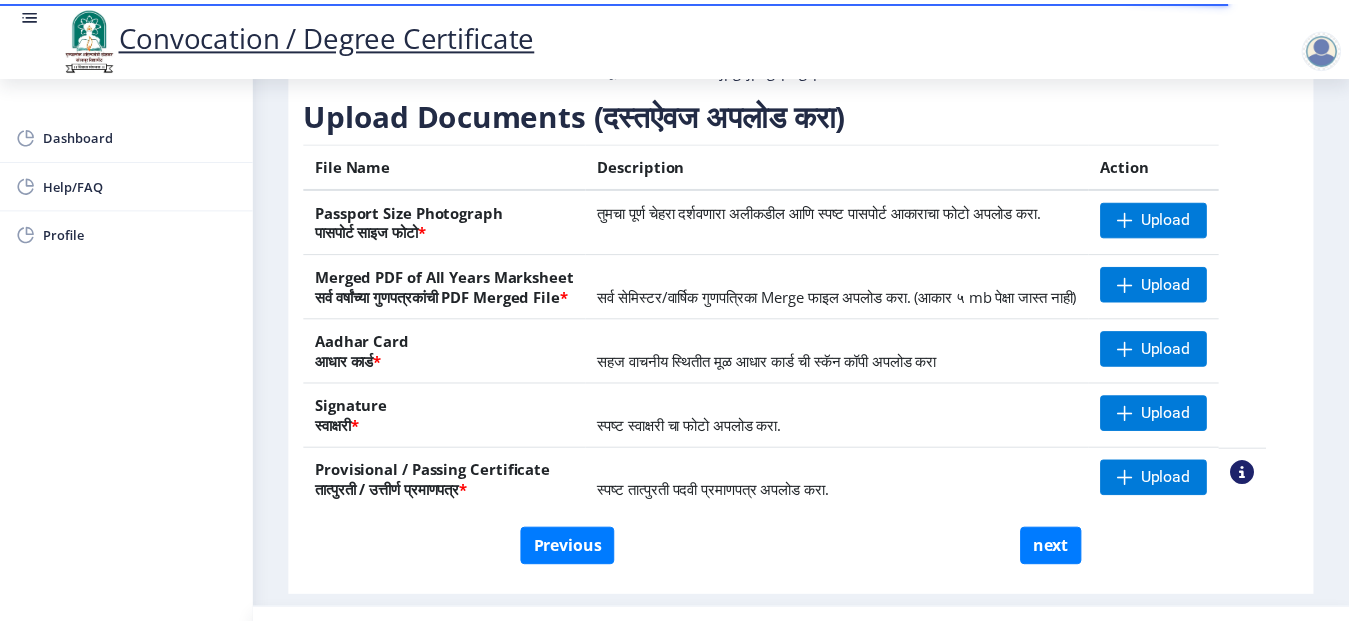 scroll, scrollTop: 385, scrollLeft: 0, axis: vertical 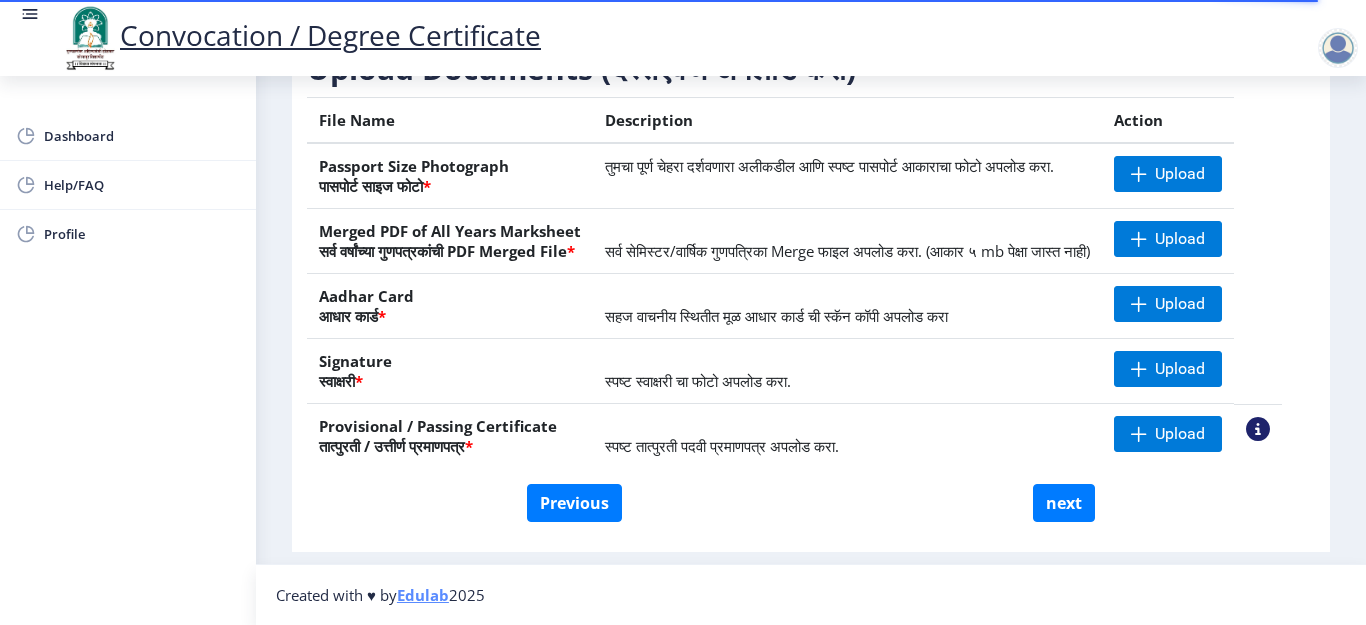 click 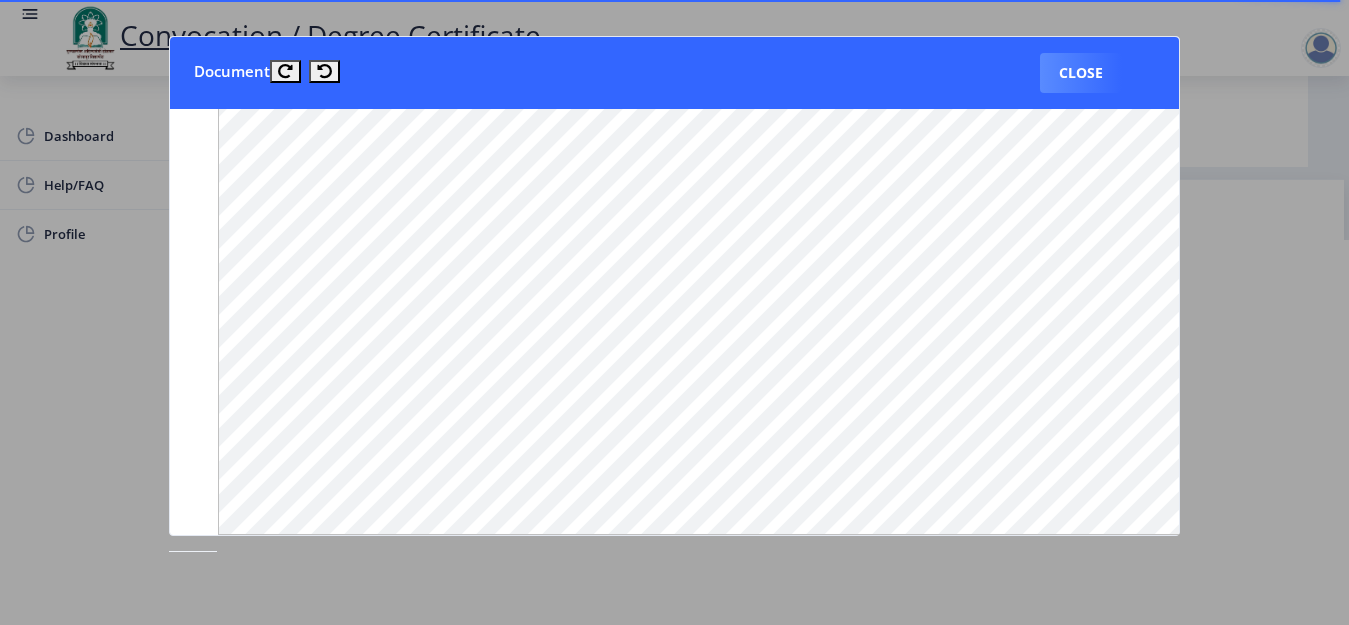 scroll, scrollTop: 998, scrollLeft: 0, axis: vertical 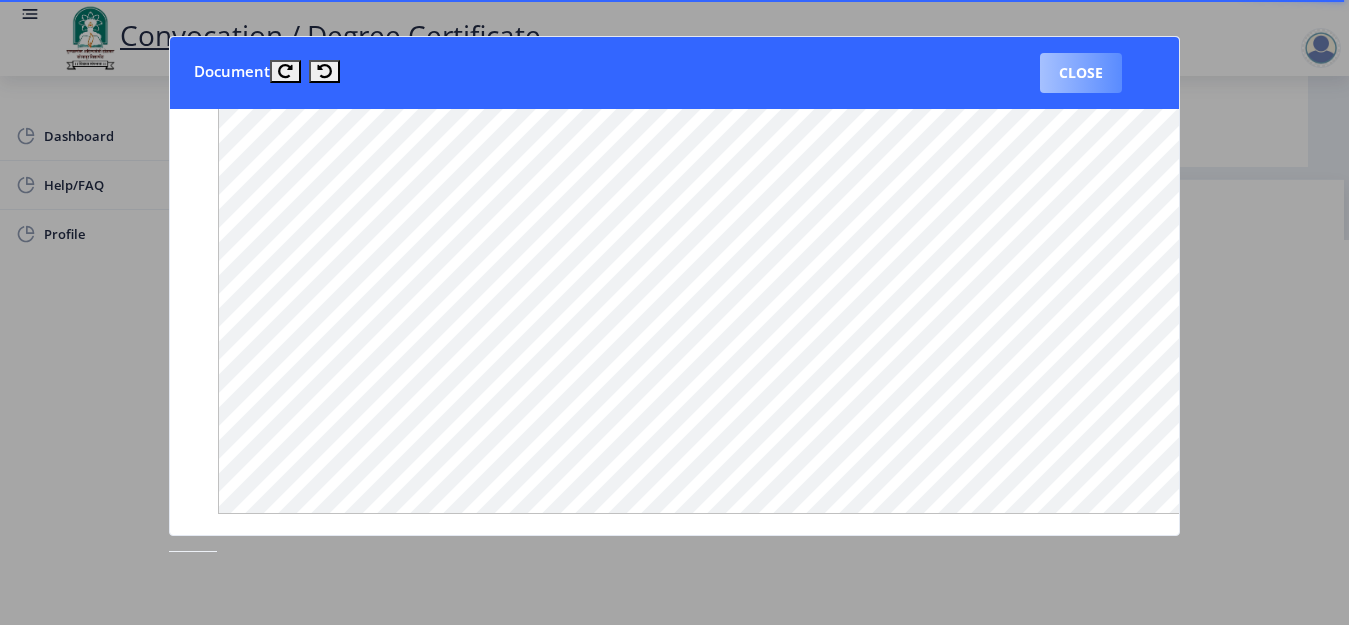 click on "Close" at bounding box center [1081, 73] 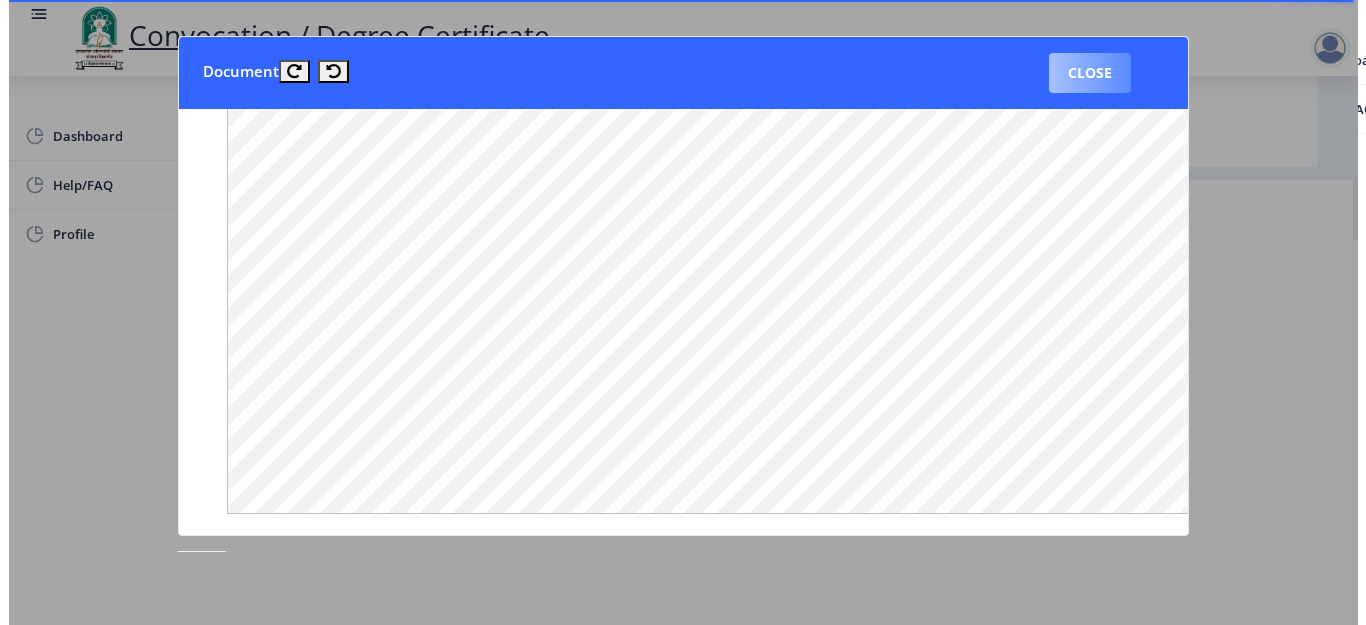 scroll, scrollTop: 189, scrollLeft: 0, axis: vertical 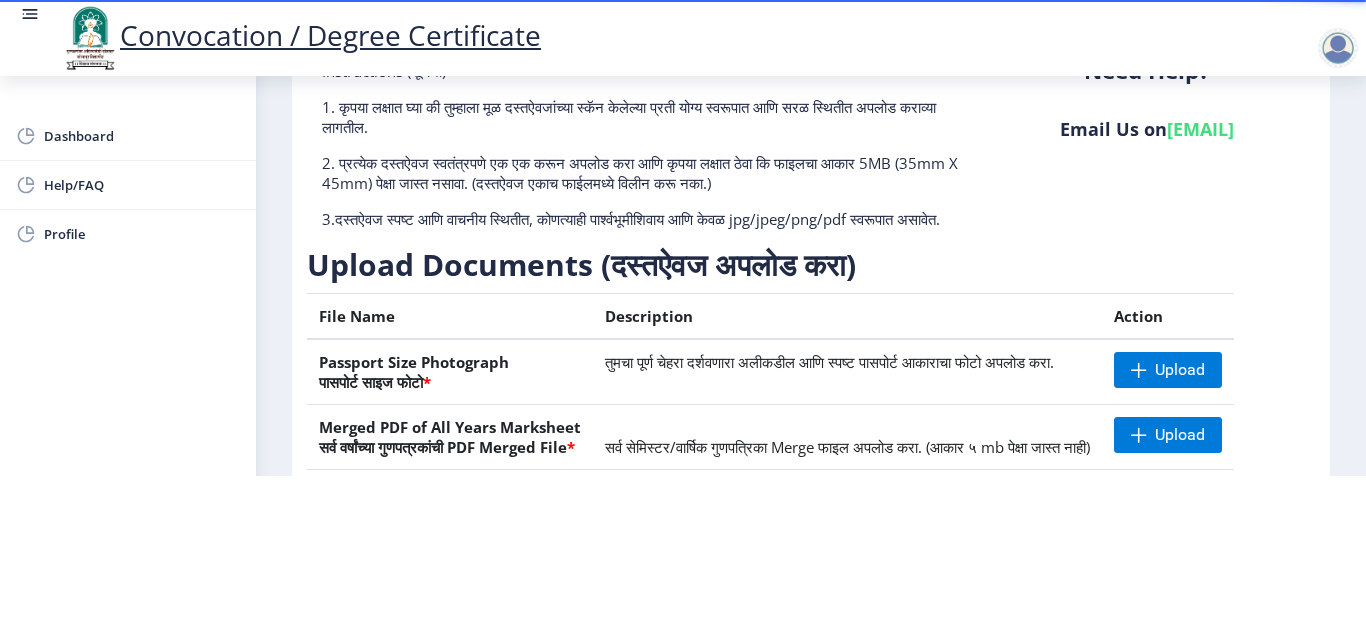 click 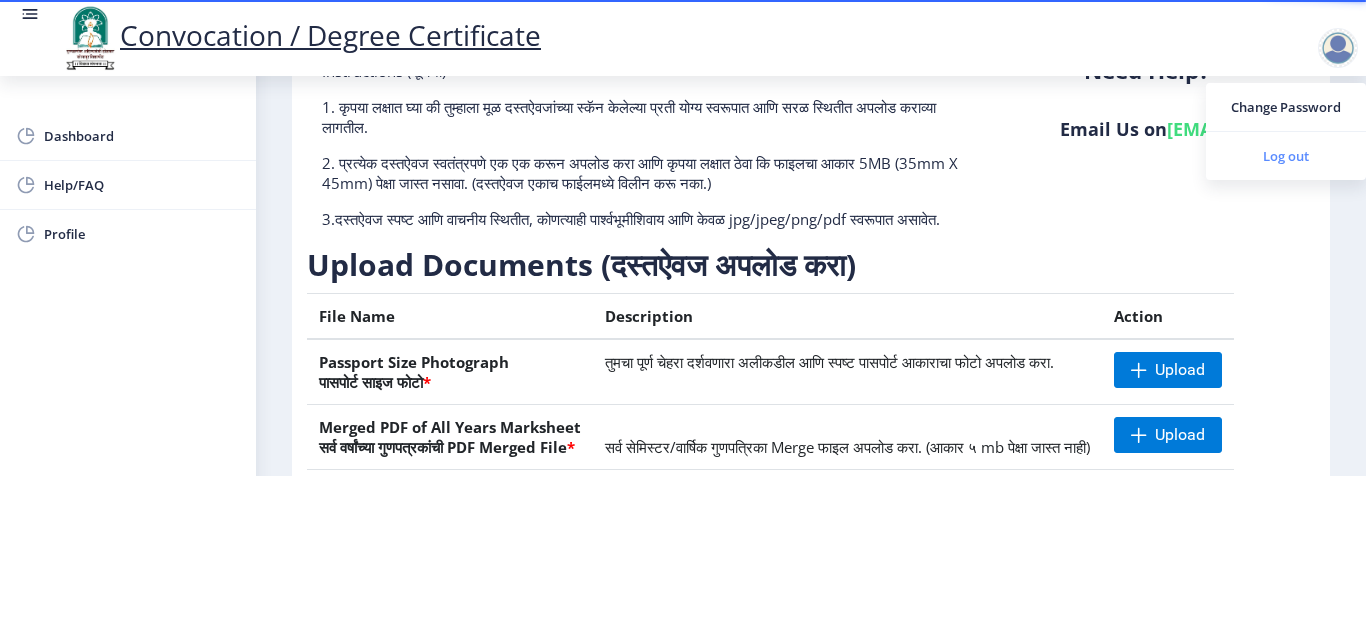 click on "Log out" at bounding box center [1286, 156] 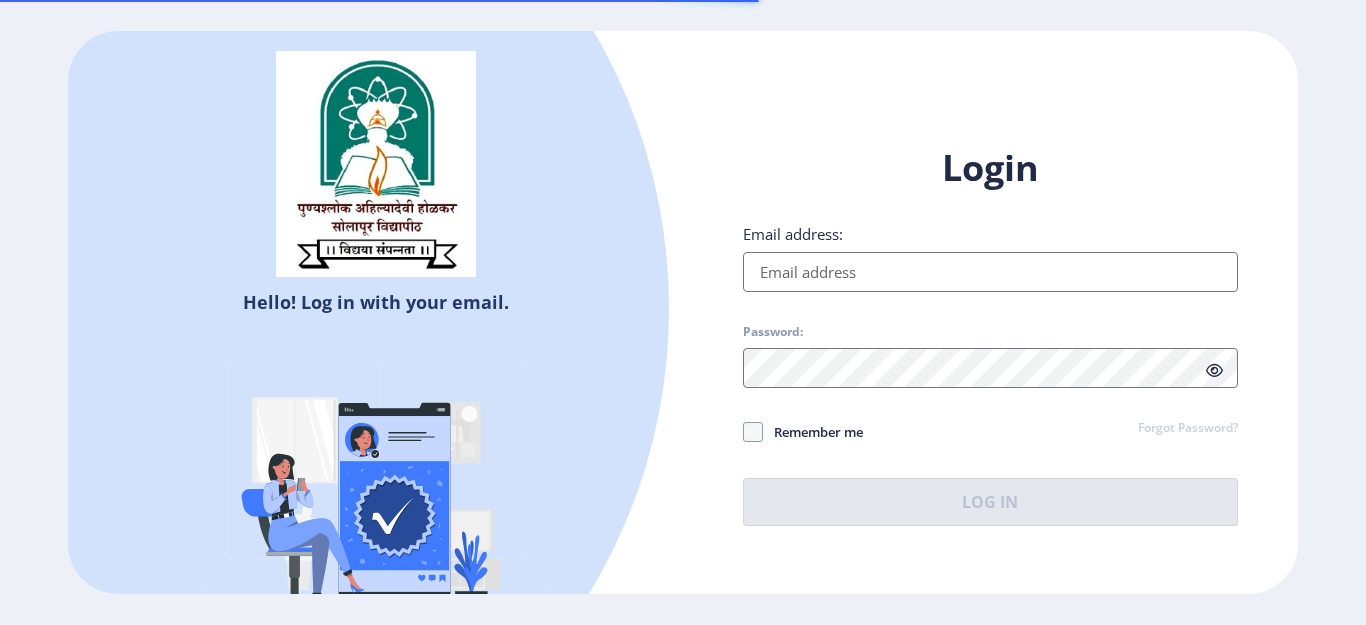 type on "[EMAIL]" 